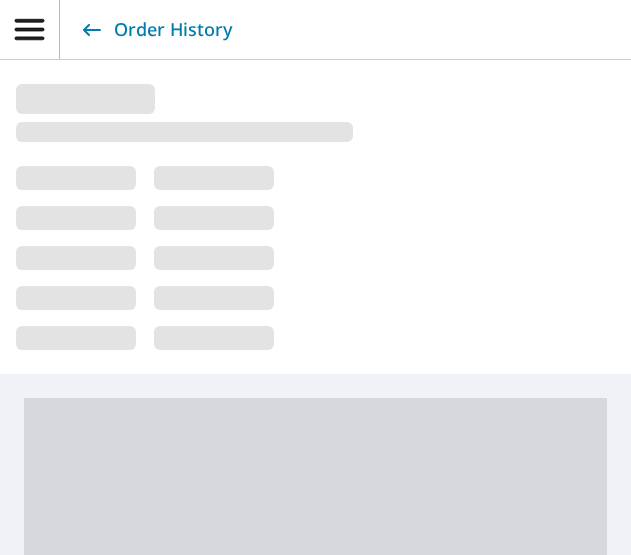 scroll, scrollTop: 0, scrollLeft: 0, axis: both 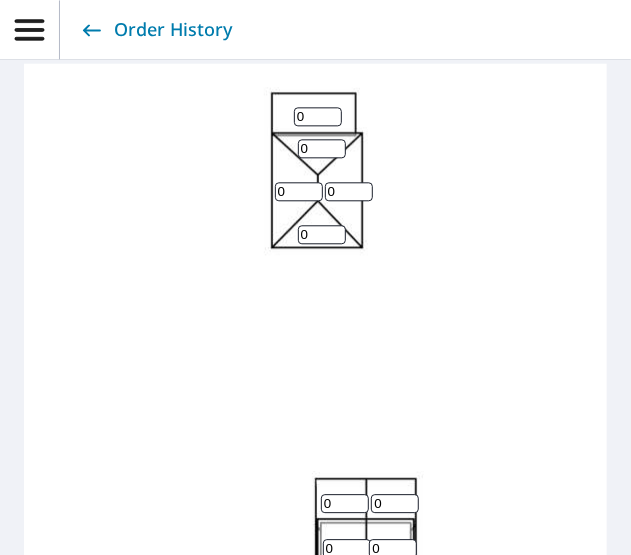 click on "0" at bounding box center [318, 116] 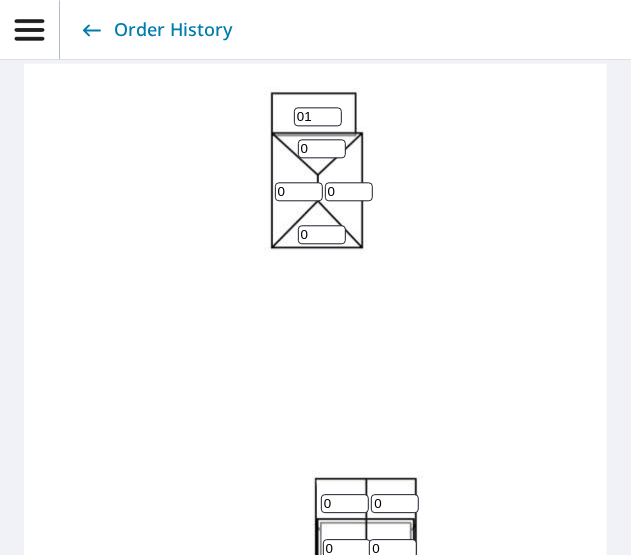 type on "01" 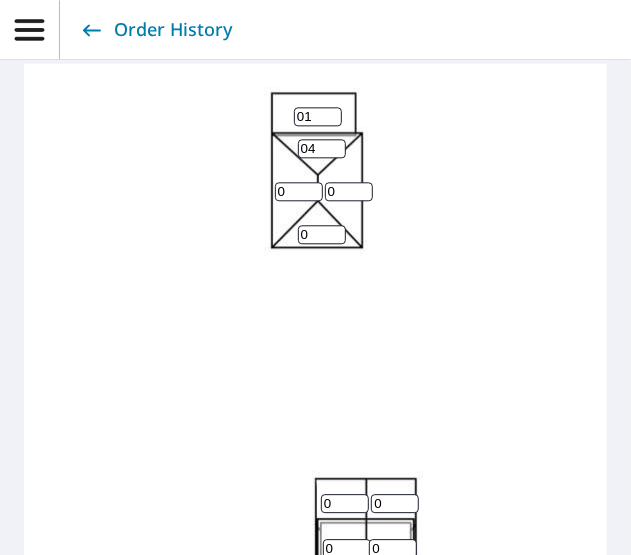 type on "04" 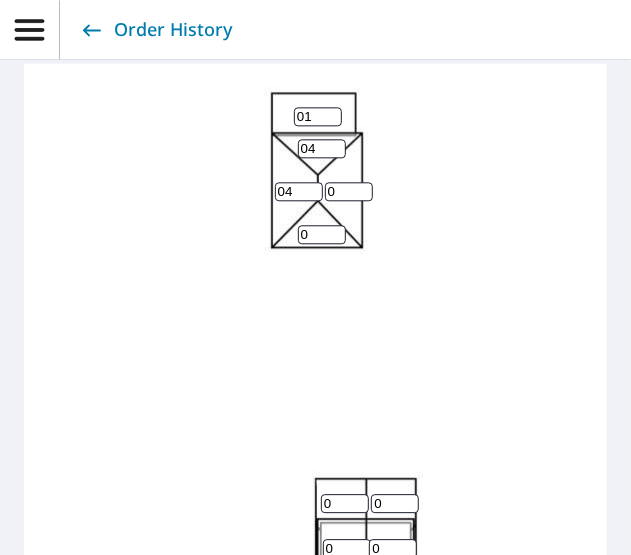 type on "04" 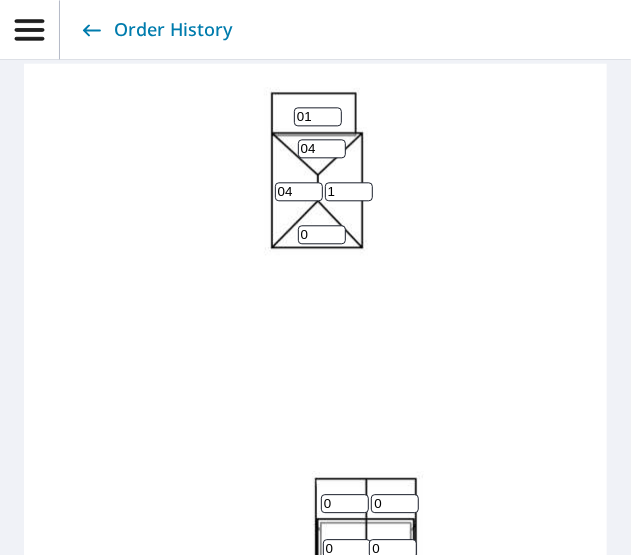 click on "1" at bounding box center [349, 191] 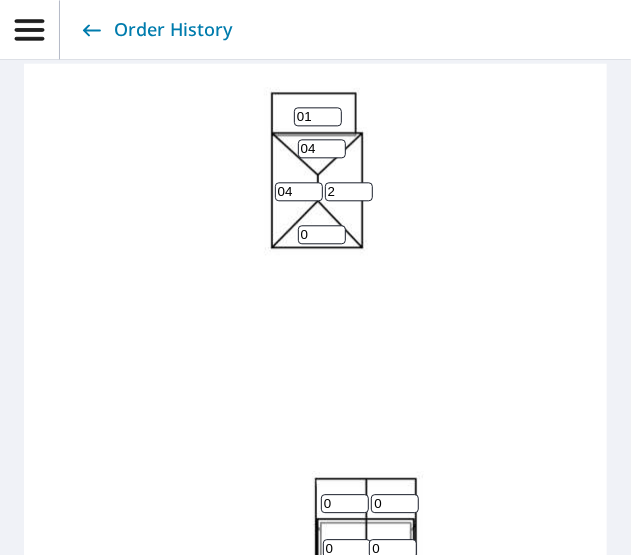 click on "2" at bounding box center (349, 191) 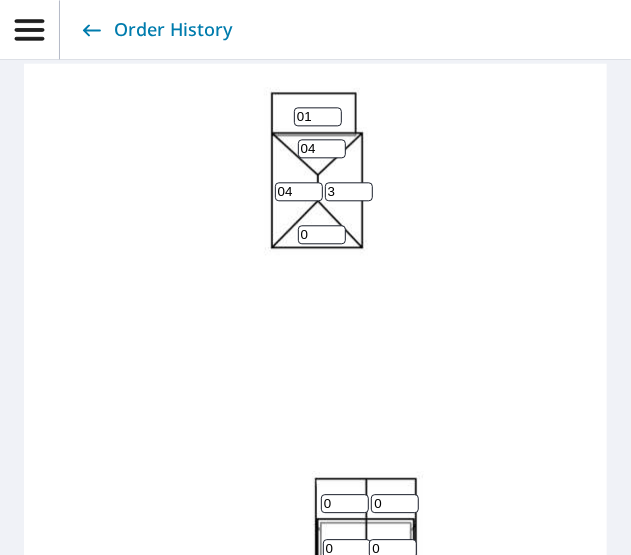 click on "3" at bounding box center [349, 191] 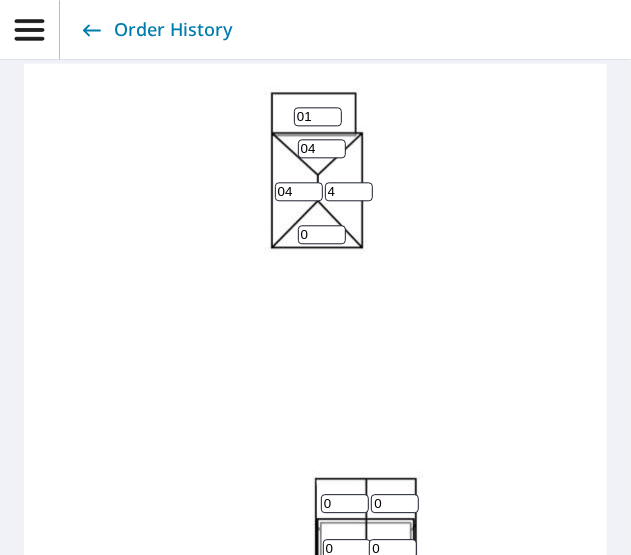 type on "4" 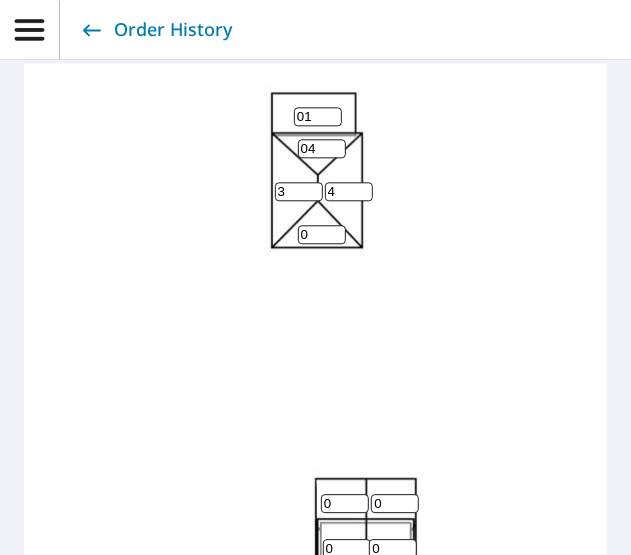 click on "3" at bounding box center (299, 191) 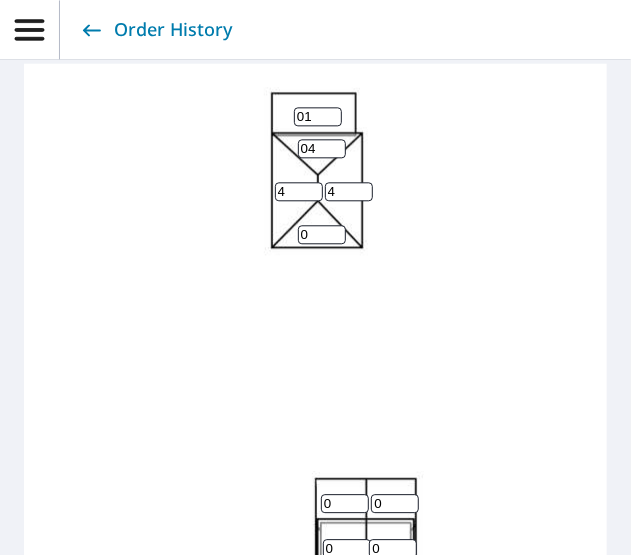 type on "4" 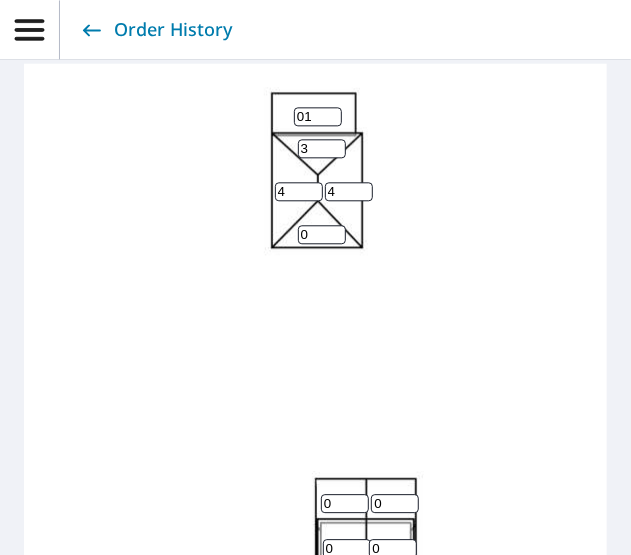 click on "3" at bounding box center (322, 148) 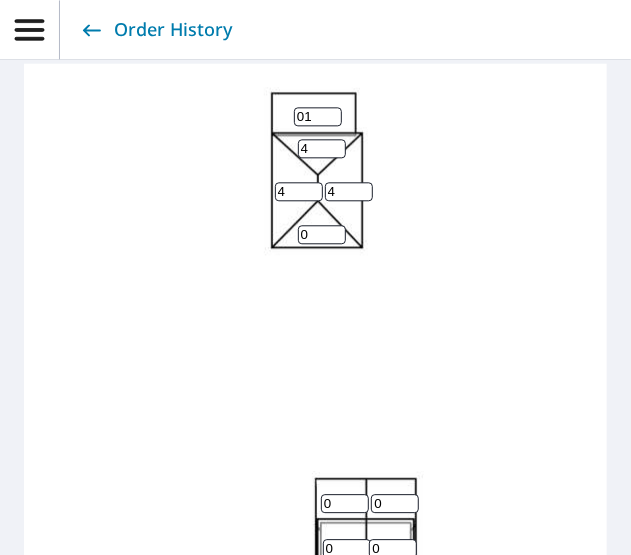 type on "4" 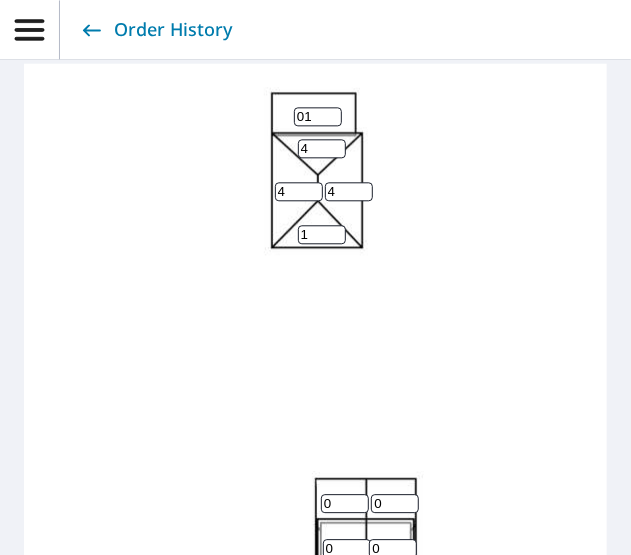 click on "1" at bounding box center [322, 234] 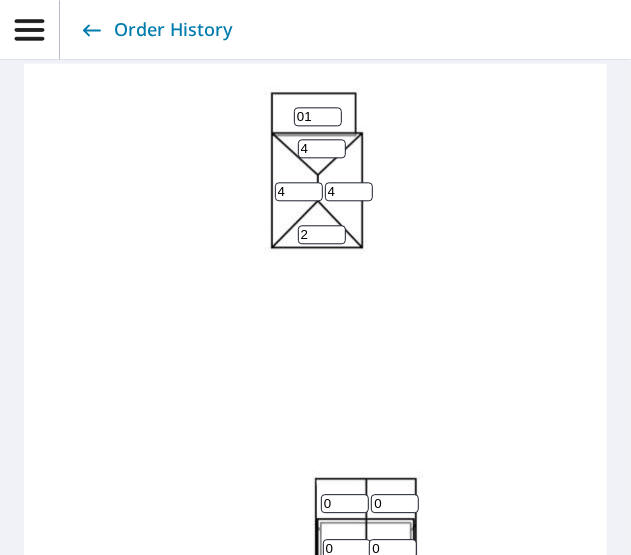 click on "2" at bounding box center [322, 234] 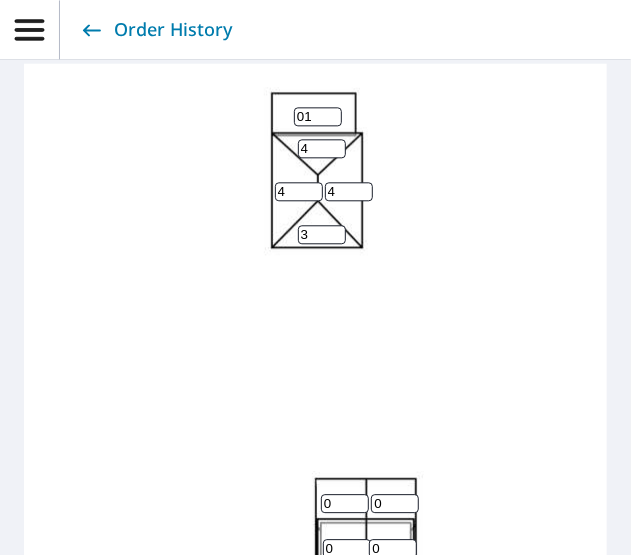 click on "3" at bounding box center (322, 234) 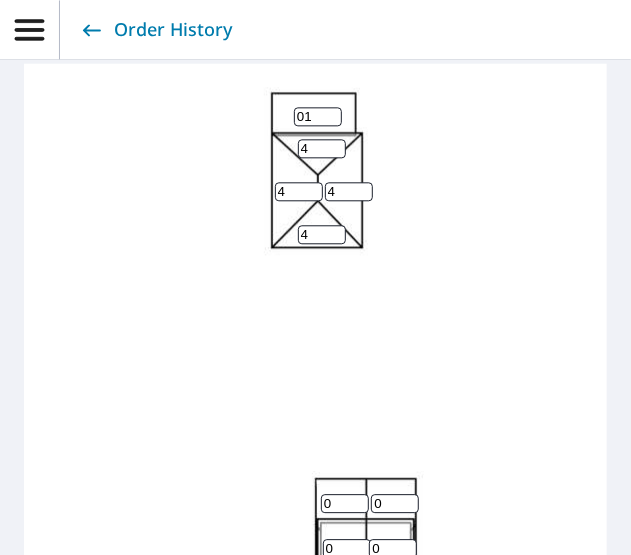 type on "4" 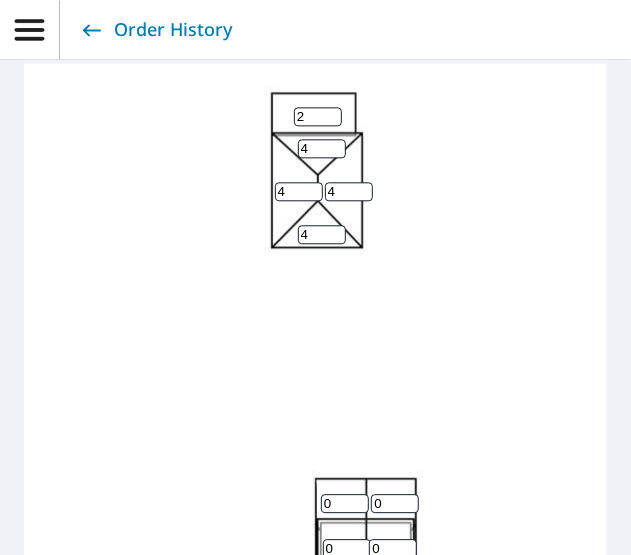 click on "2" at bounding box center [318, 116] 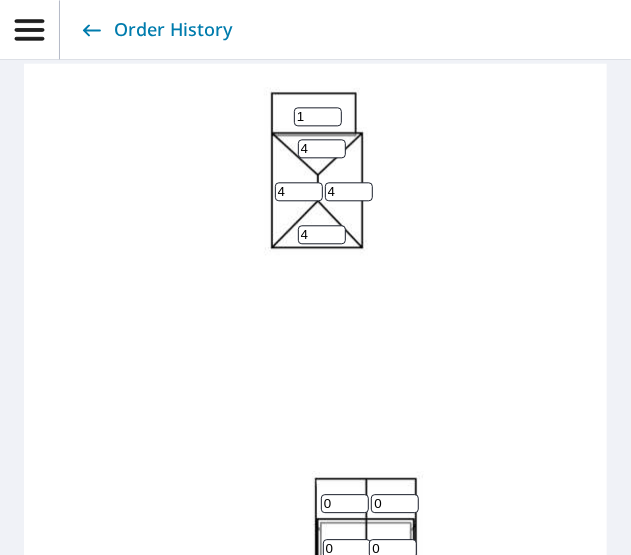 type on "1" 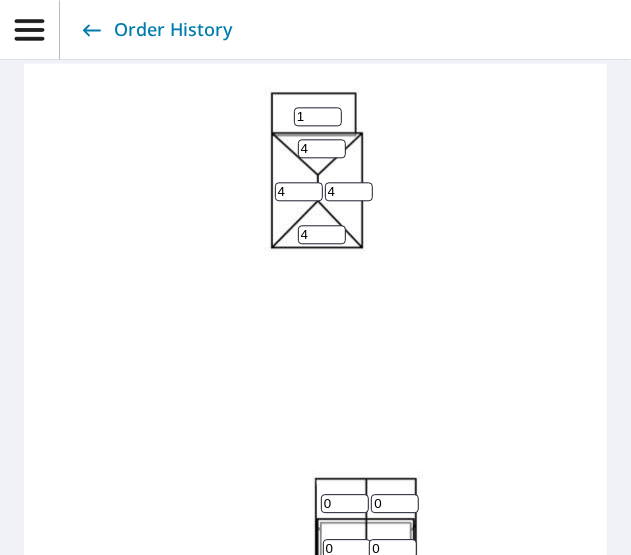 click on "1" at bounding box center [318, 116] 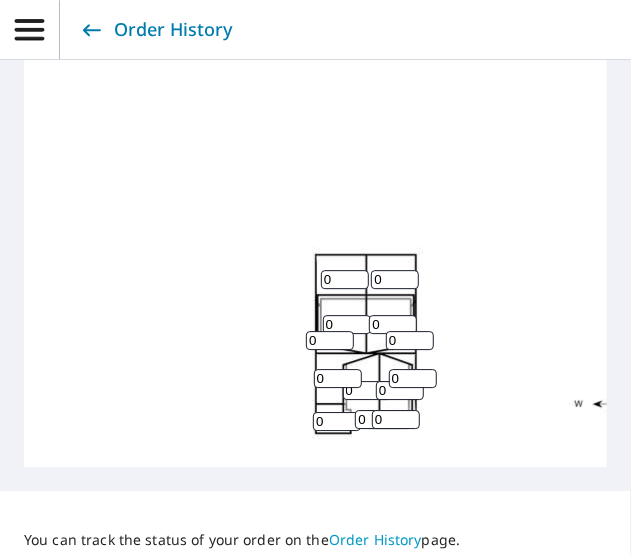 scroll, scrollTop: 1348, scrollLeft: 0, axis: vertical 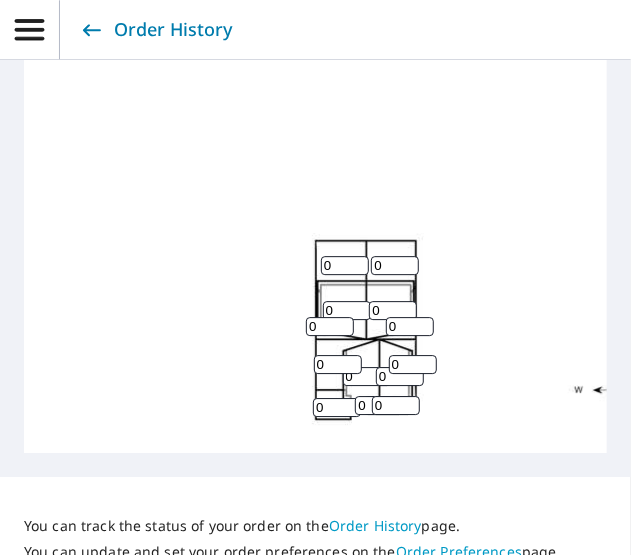 click on "0" at bounding box center (337, 407) 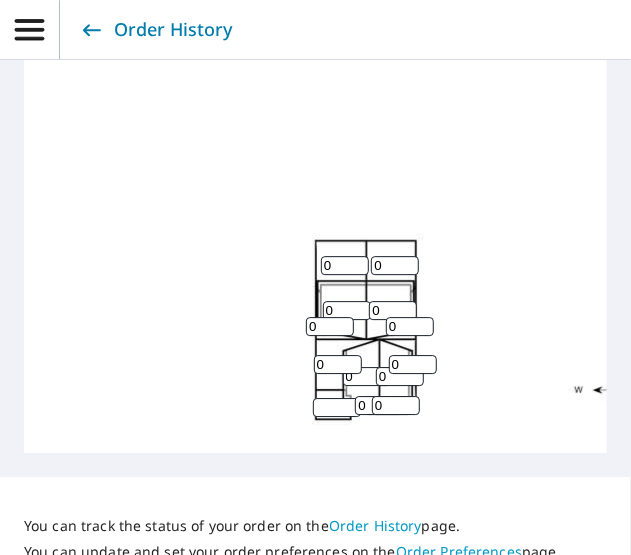 type on "6" 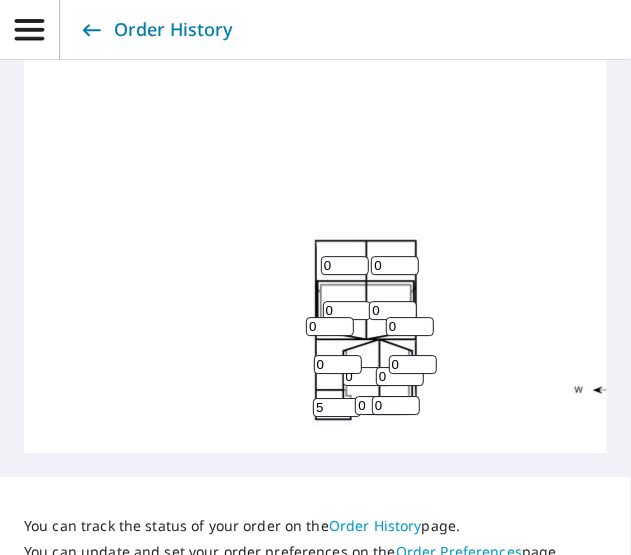type on "5" 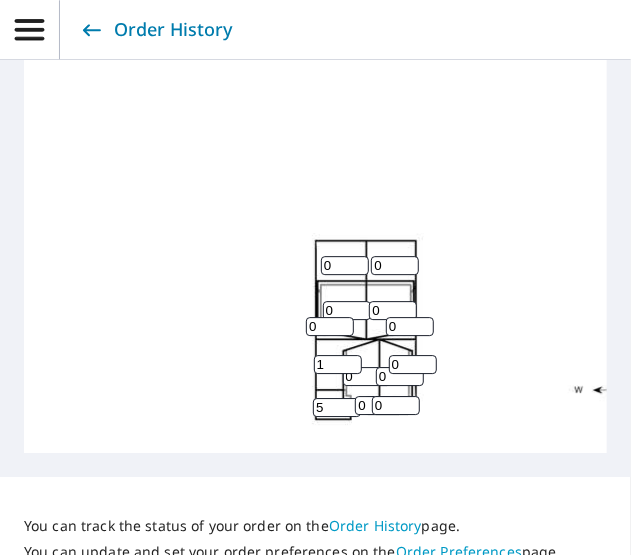 click on "1" at bounding box center [338, 364] 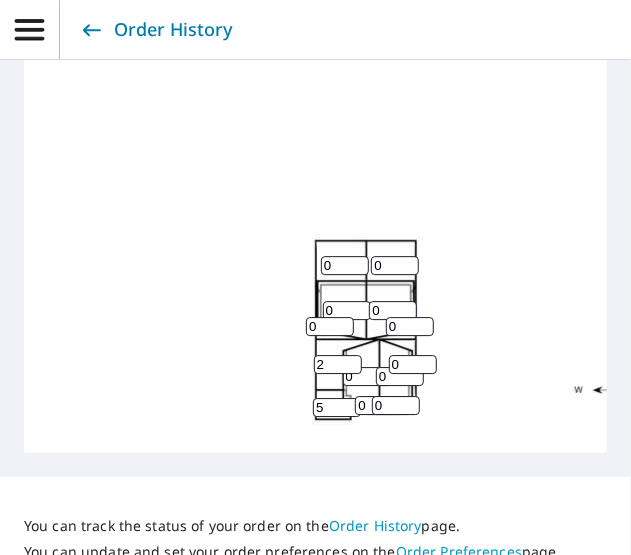 click on "2" at bounding box center (338, 364) 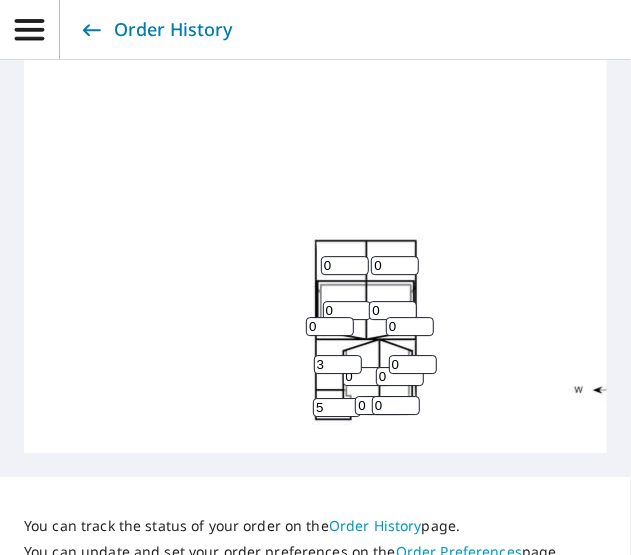 click on "3" at bounding box center (338, 364) 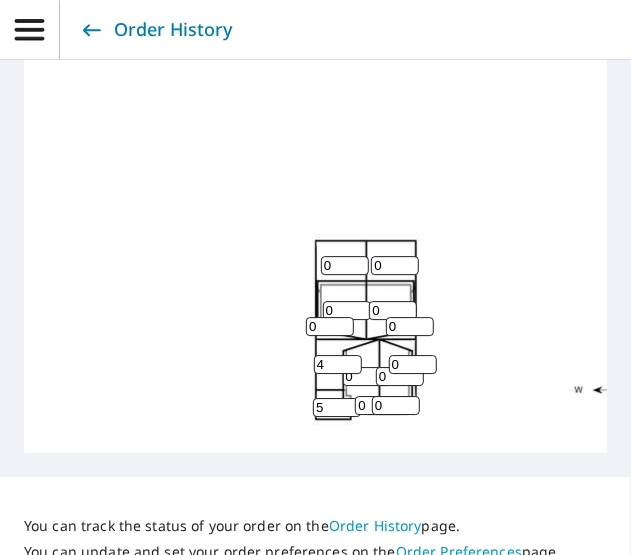 click on "4" at bounding box center [338, 364] 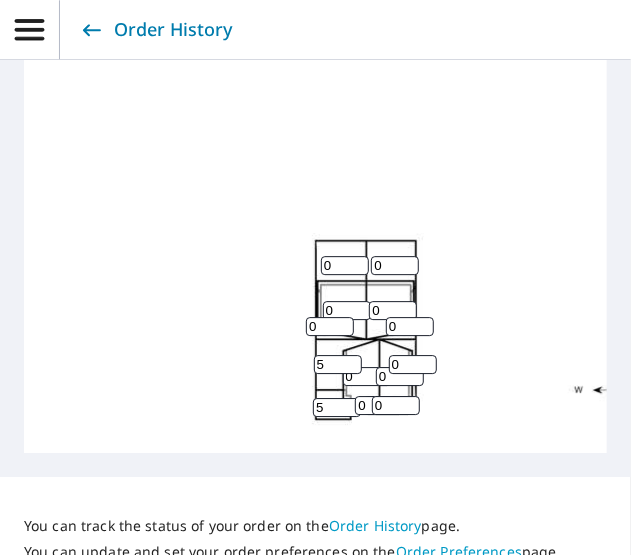 click on "5" at bounding box center [338, 364] 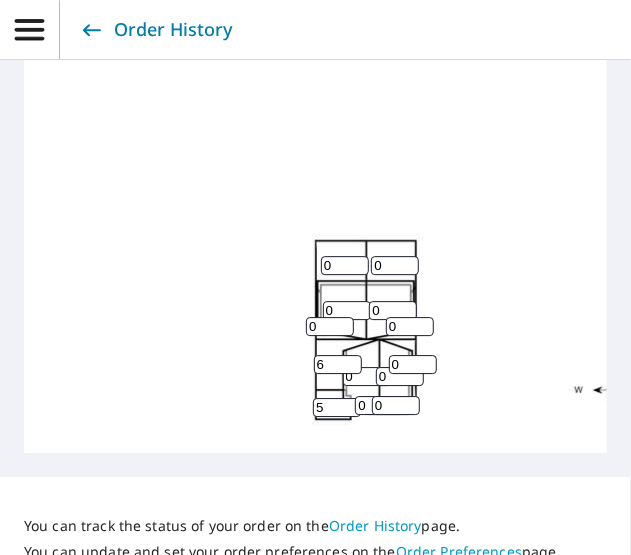 click on "6" at bounding box center [338, 364] 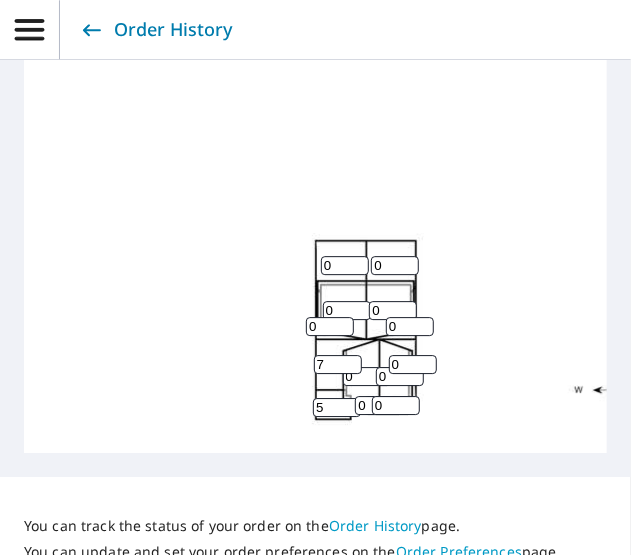 click on "7" at bounding box center [338, 364] 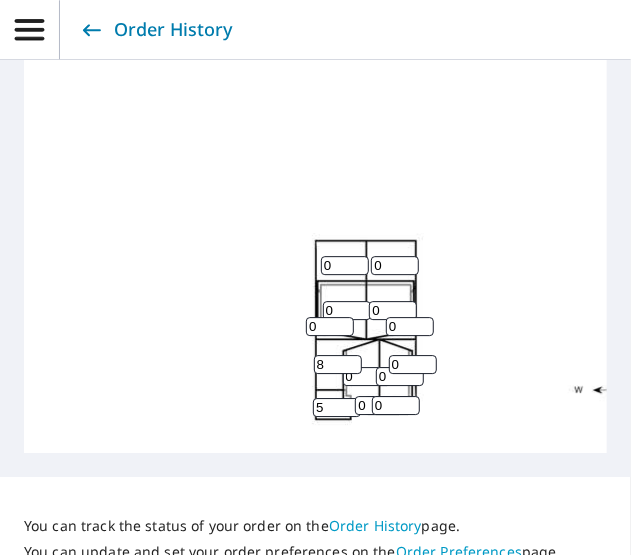 click on "8" at bounding box center (338, 364) 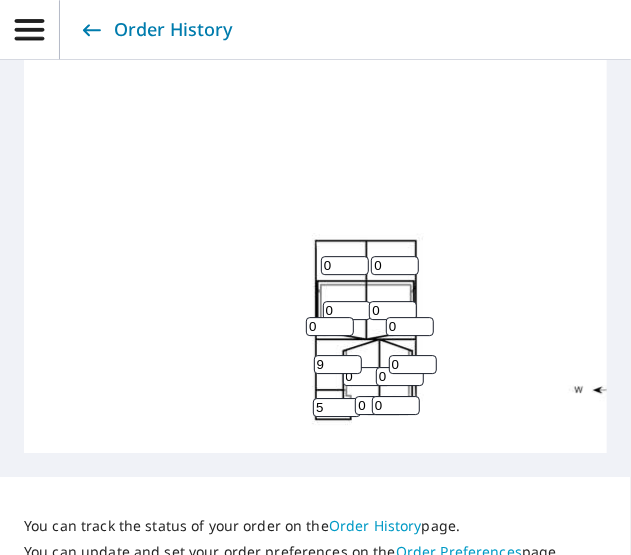 click on "9" at bounding box center [338, 364] 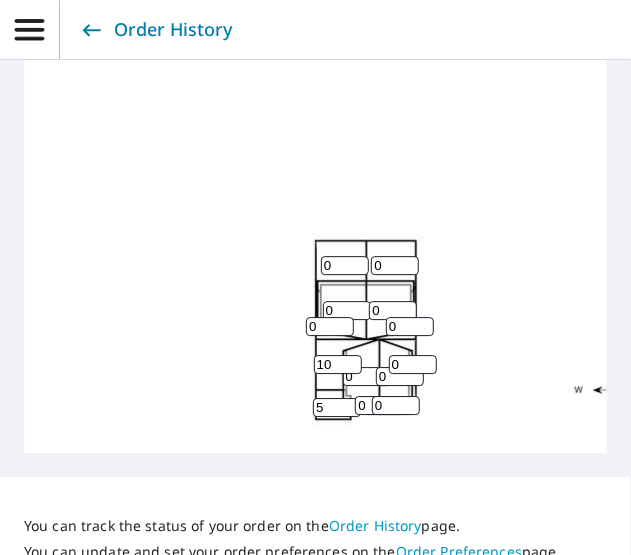 click on "10" at bounding box center [338, 364] 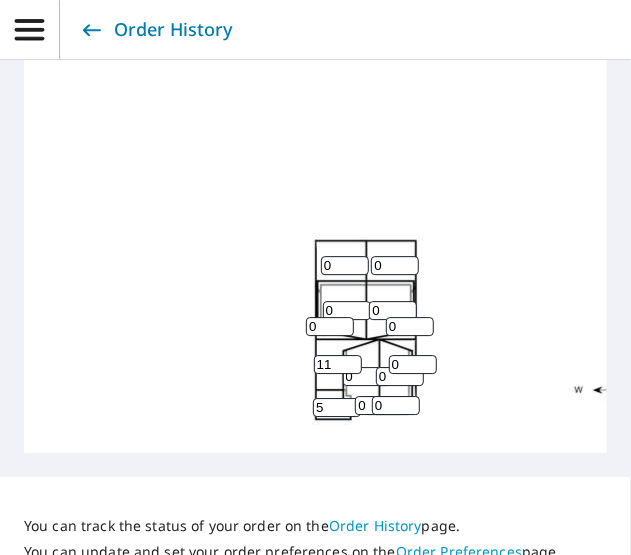 type on "11" 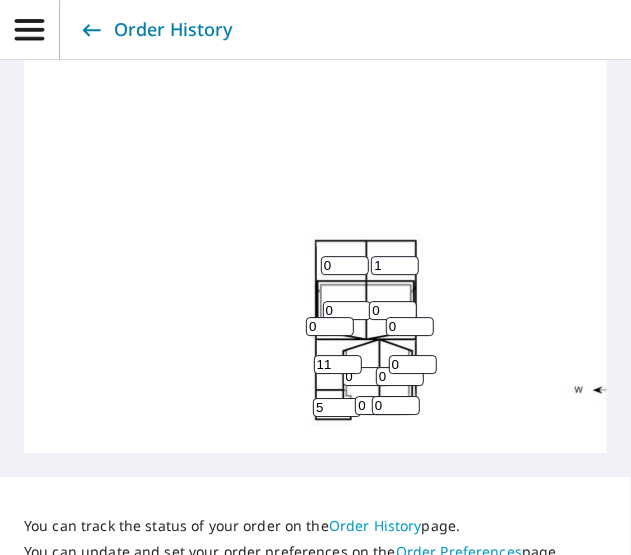 click on "1" at bounding box center (395, 265) 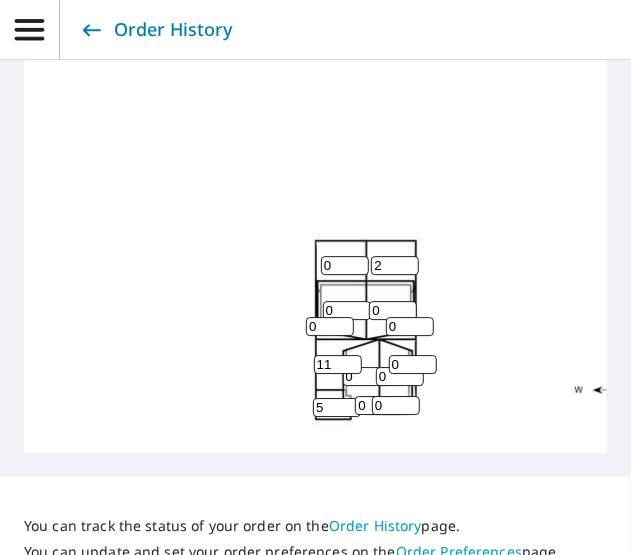 click on "2" at bounding box center (395, 265) 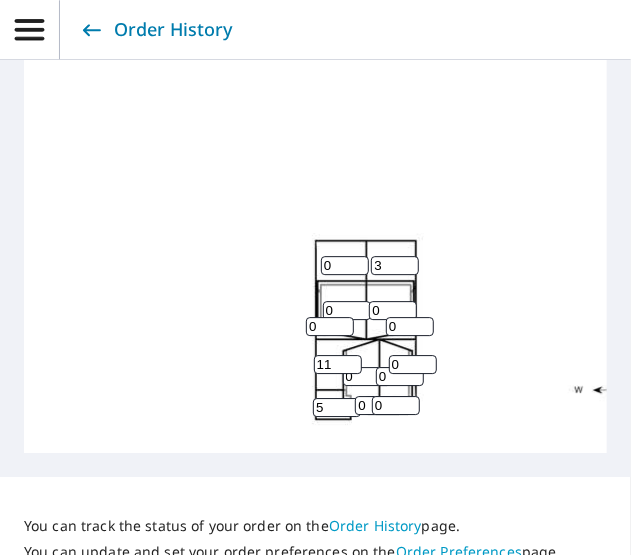 click on "3" at bounding box center [395, 265] 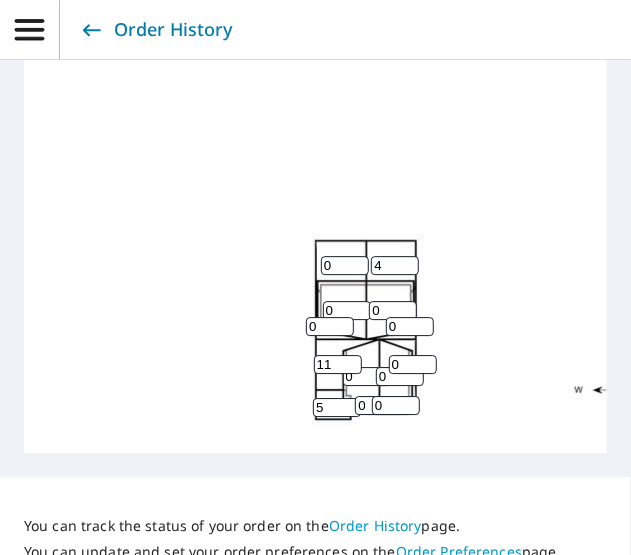 type on "4" 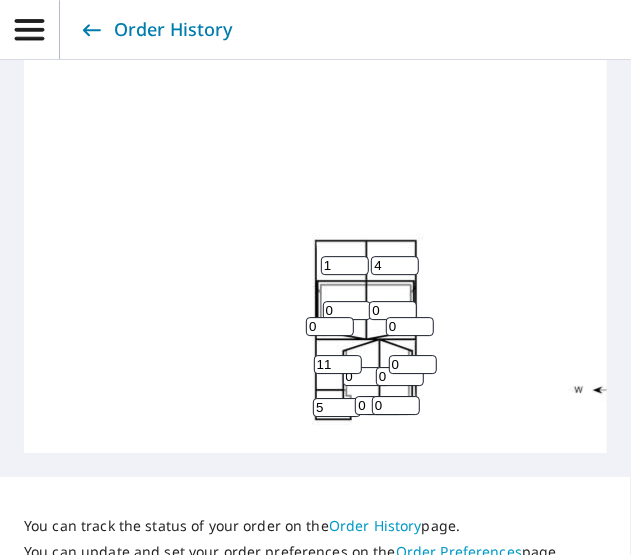 click on "1" at bounding box center (345, 265) 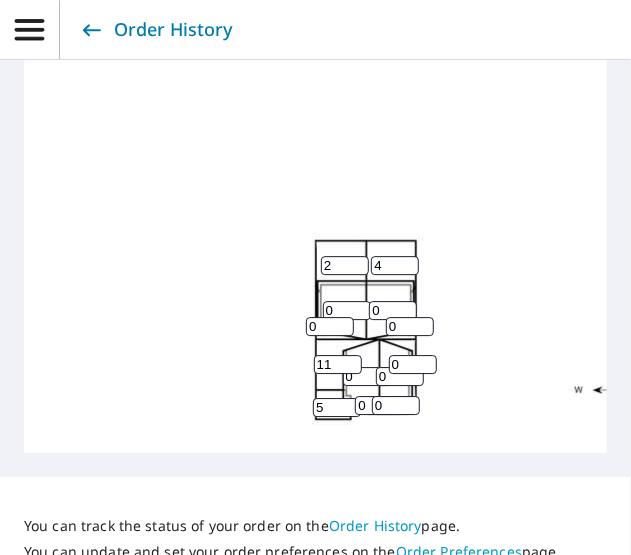 click on "2" at bounding box center (345, 265) 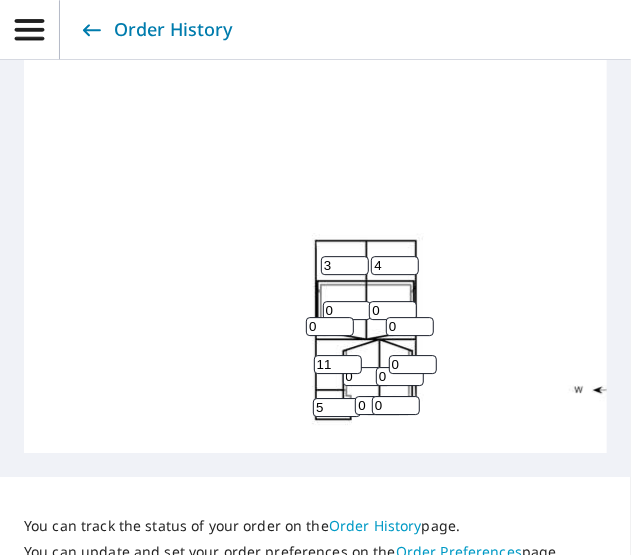 click on "3" at bounding box center [345, 265] 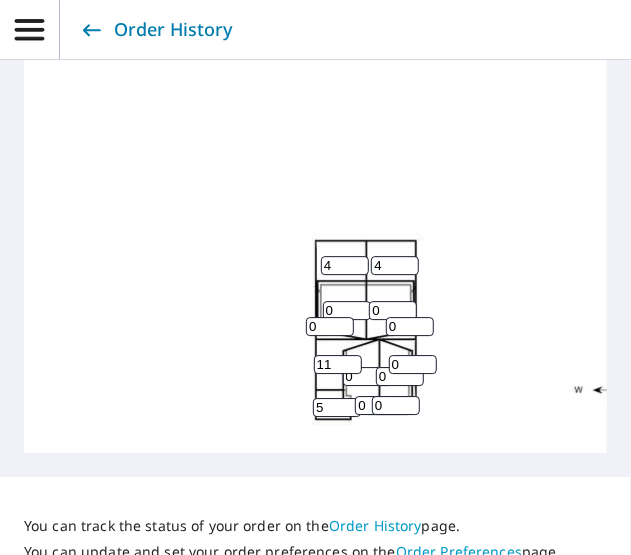type on "4" 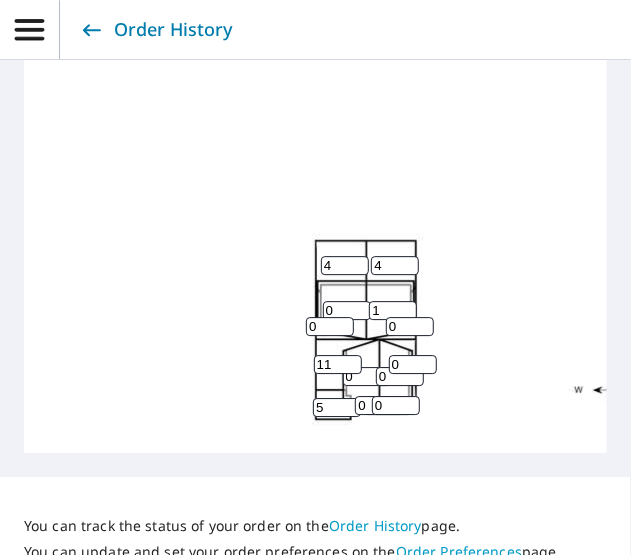click on "1" at bounding box center [393, 310] 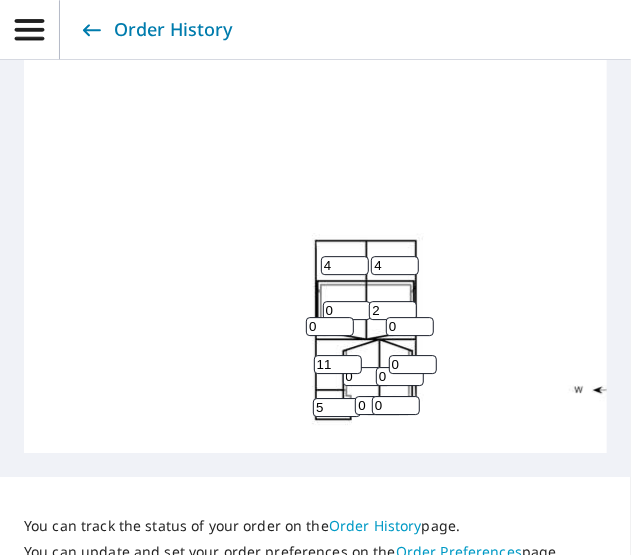 click on "2" at bounding box center (393, 310) 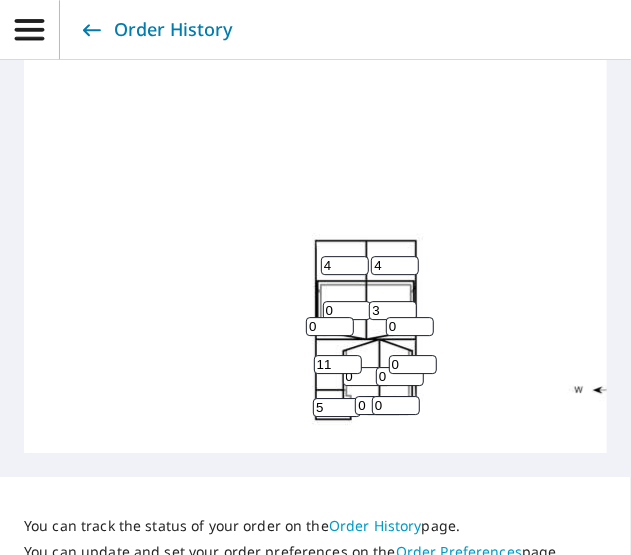 click on "3" at bounding box center [393, 310] 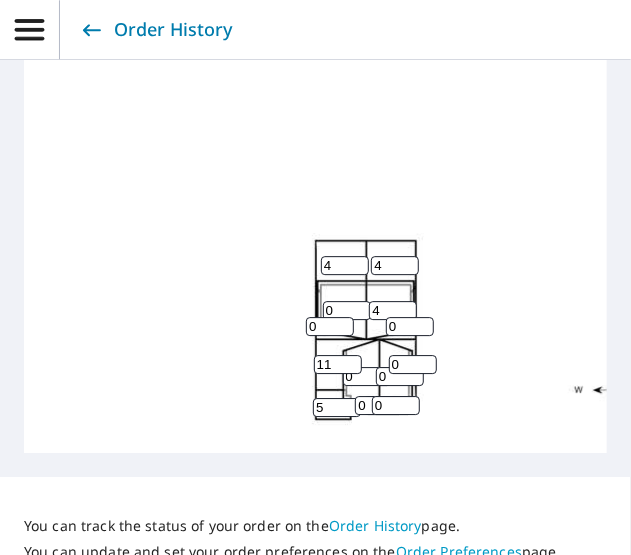 type on "4" 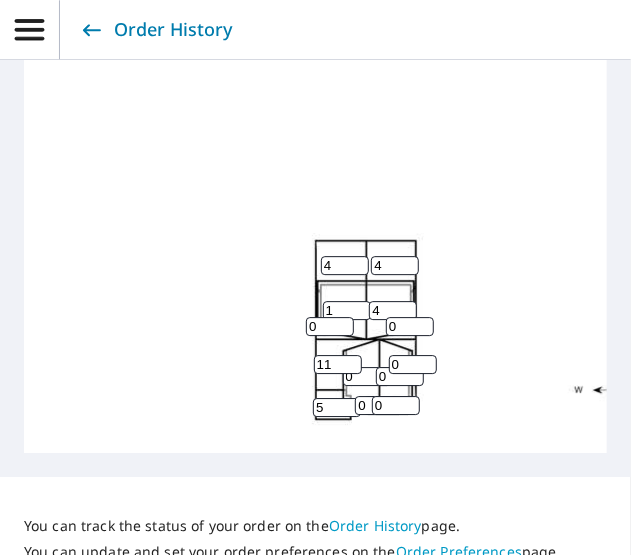 click on "1" at bounding box center (347, 310) 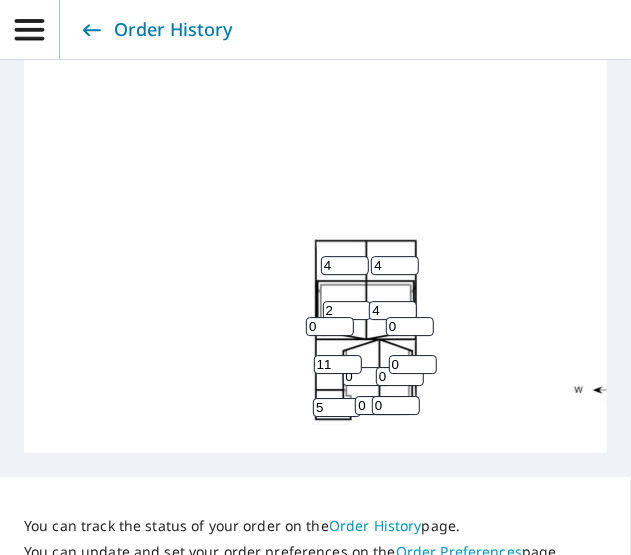 click on "2" at bounding box center (347, 310) 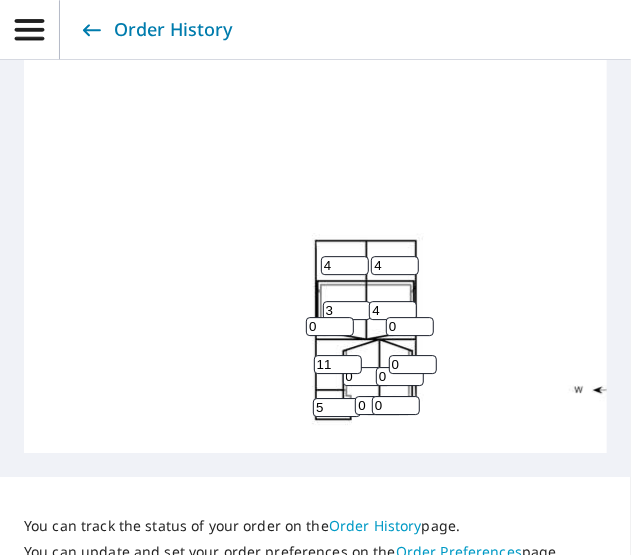 click on "3" at bounding box center [347, 310] 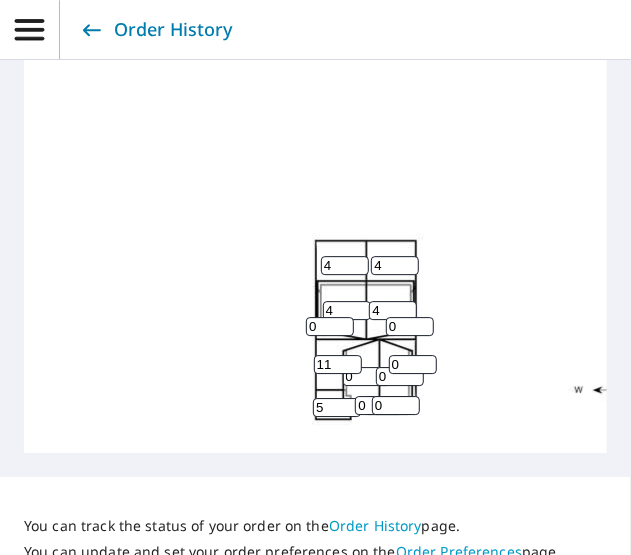 type on "4" 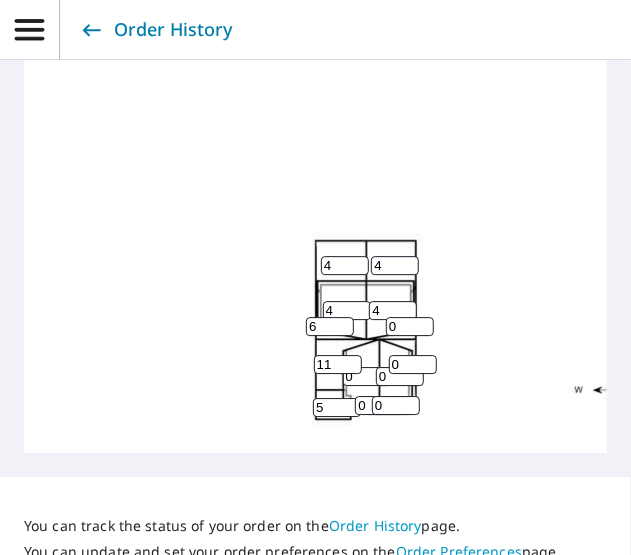 click on "6" at bounding box center [330, 326] 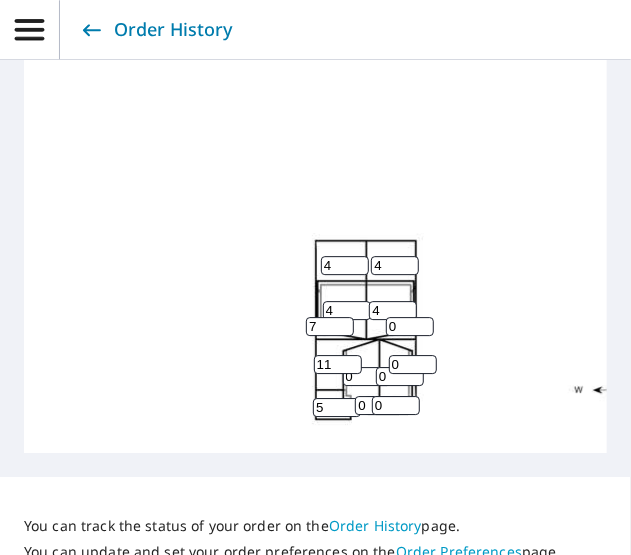 click on "7" at bounding box center [330, 326] 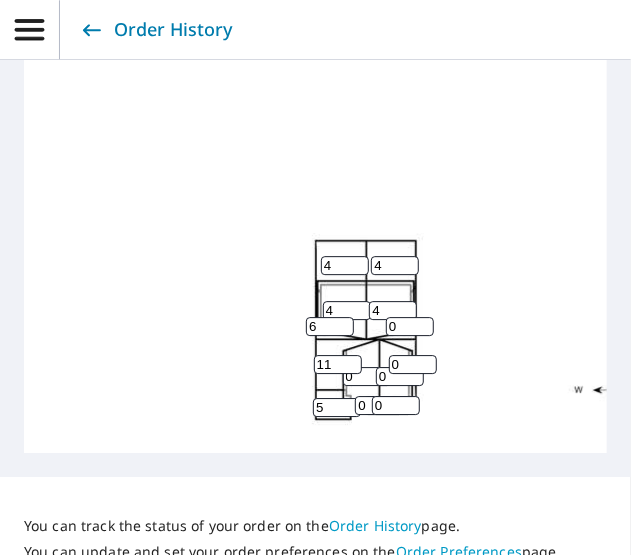 click on "6" at bounding box center [330, 326] 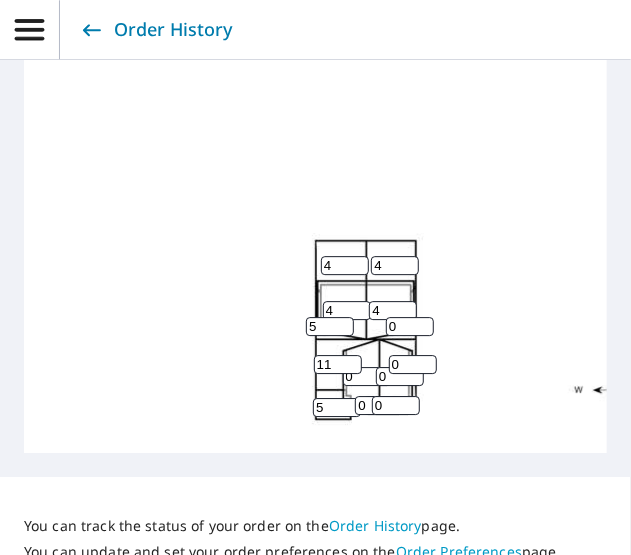 click on "5" at bounding box center [330, 326] 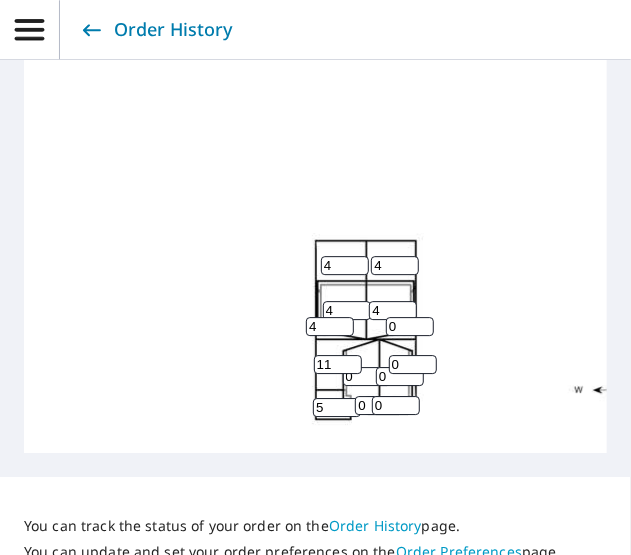 click on "4" at bounding box center [330, 326] 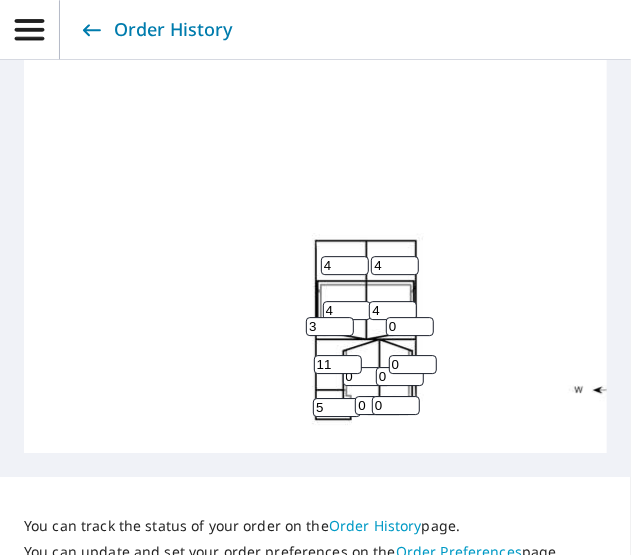 click on "3" at bounding box center (330, 326) 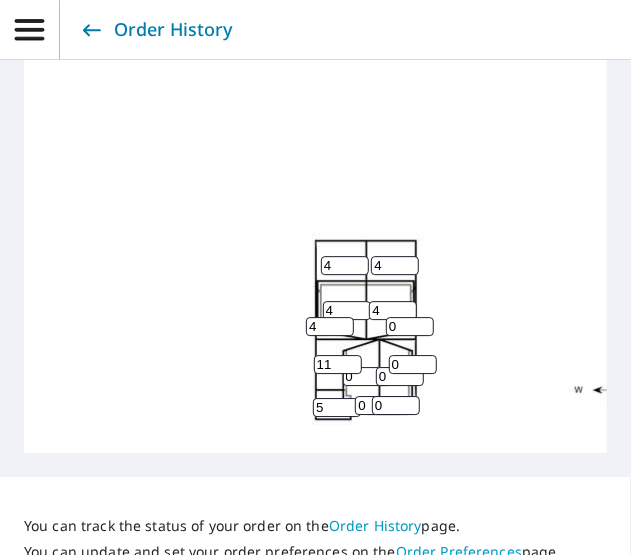 type on "4" 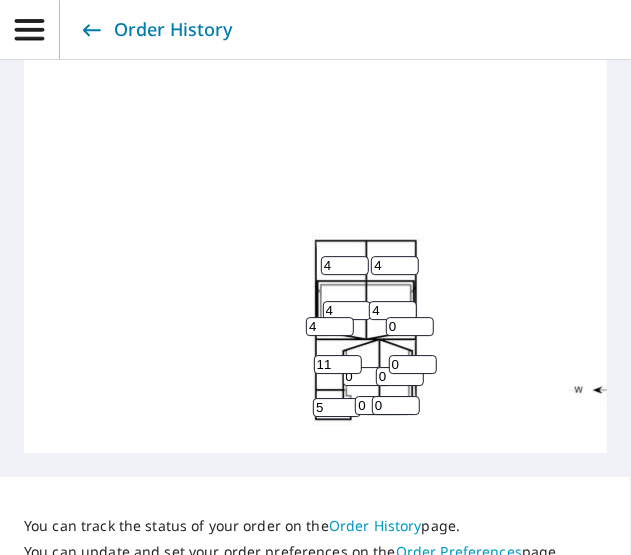 click on "4" at bounding box center [330, 326] 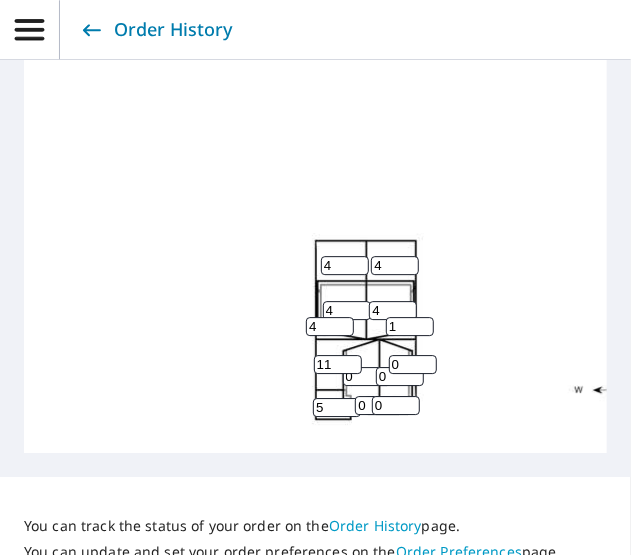 click on "1" at bounding box center (410, 326) 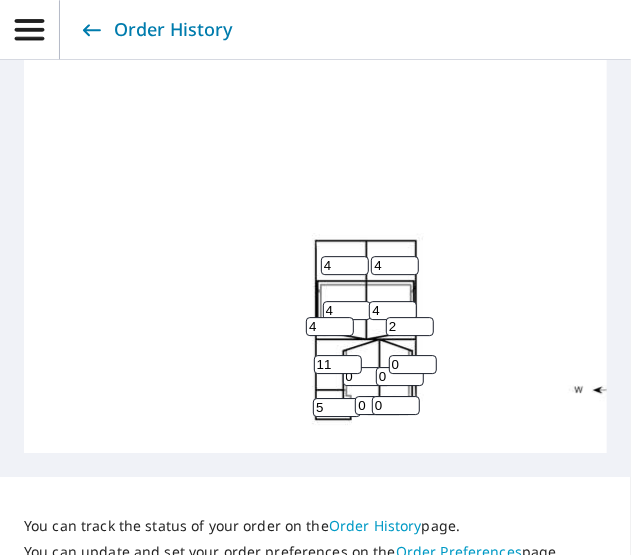 click on "2" at bounding box center [410, 326] 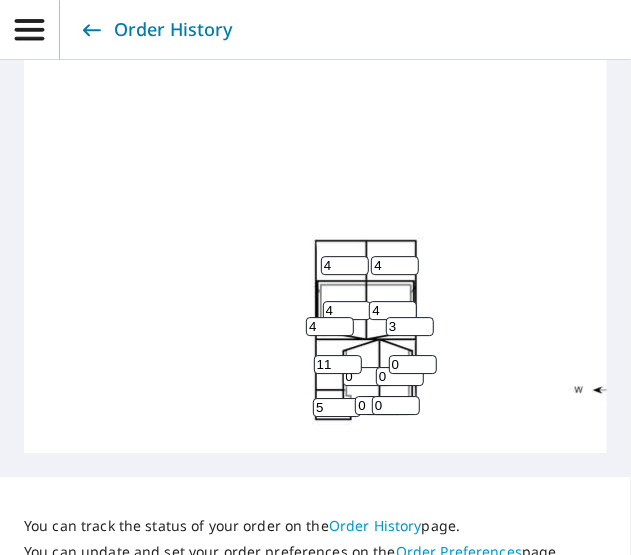 click on "3" at bounding box center (410, 326) 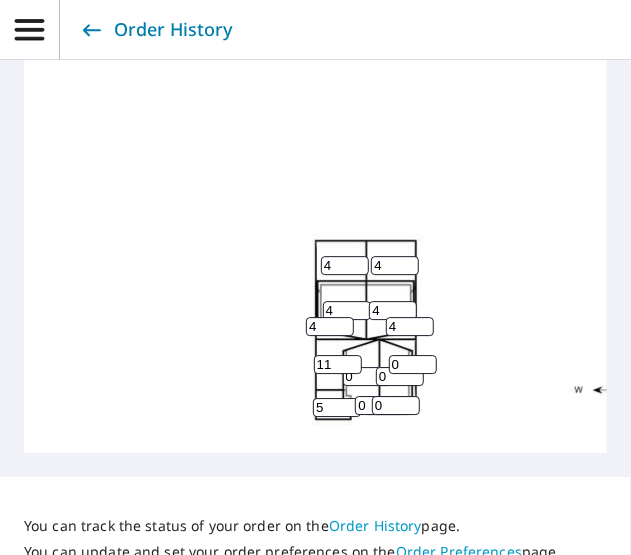 type on "4" 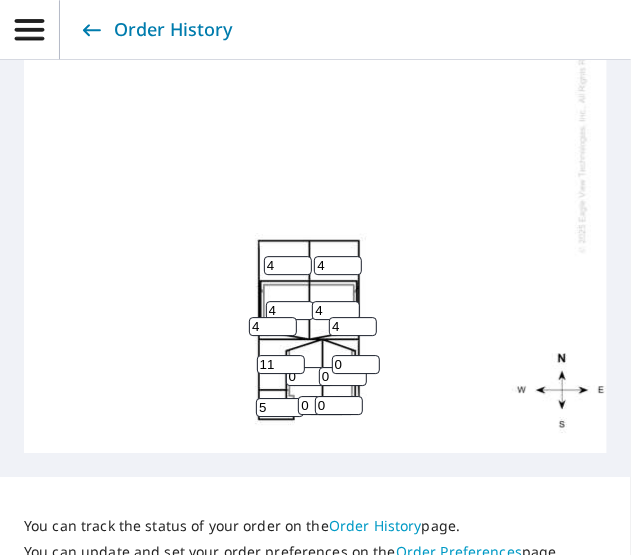 scroll, scrollTop: 0, scrollLeft: 87, axis: horizontal 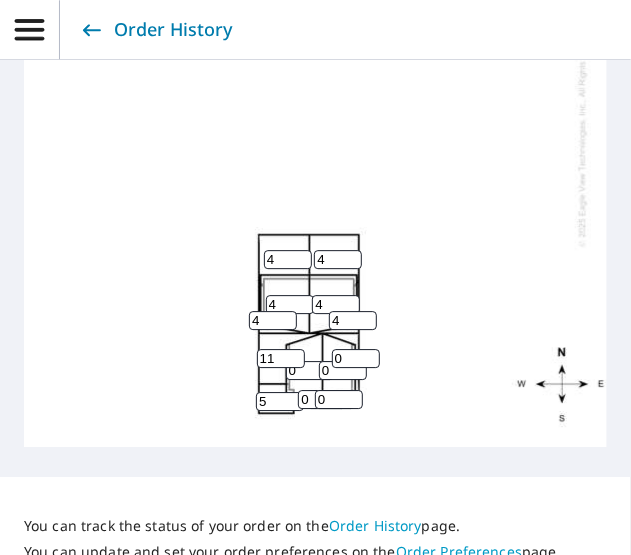 drag, startPoint x: 479, startPoint y: 254, endPoint x: 344, endPoint y: 205, distance: 143.61755 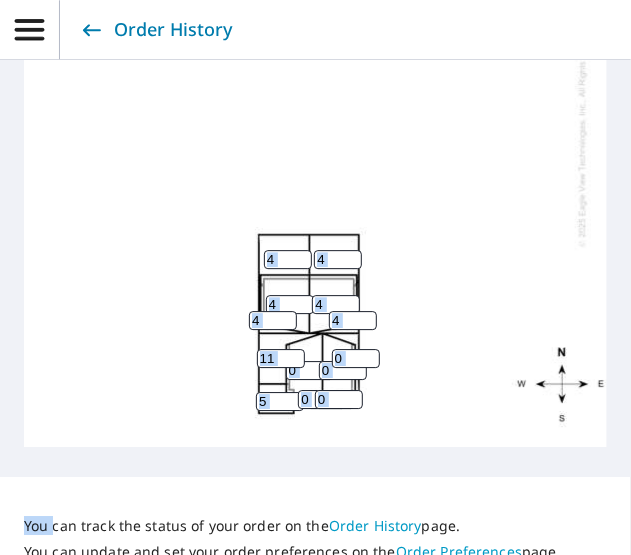 click on "1 4 4 4 4 4 4 4 0 4 0 11 5 0 4 4 0 0 0" at bounding box center (287, 133) 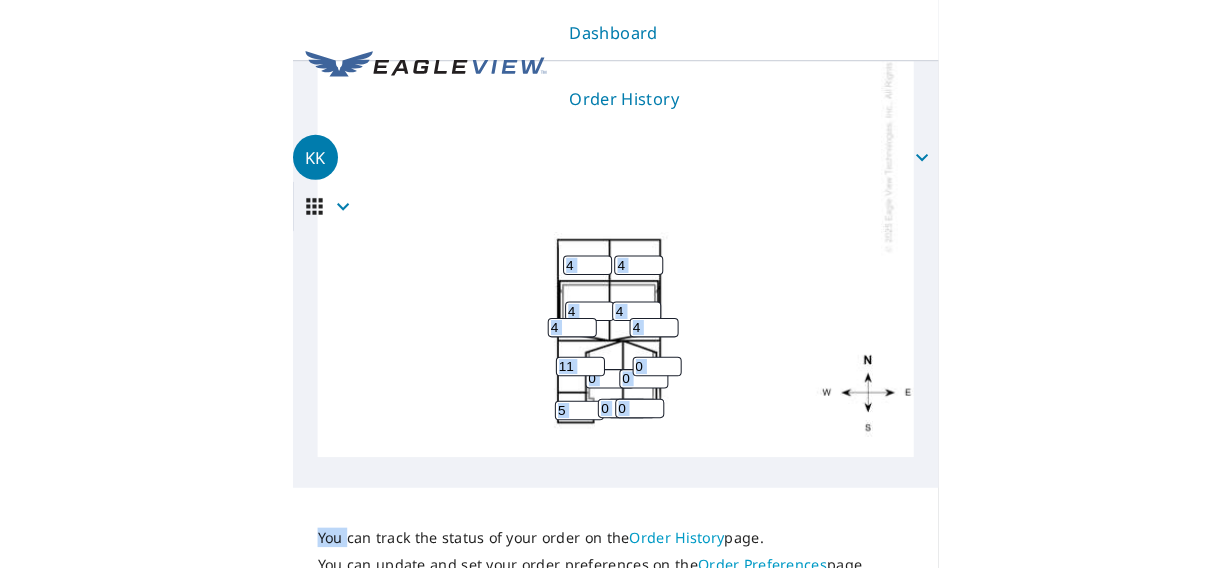 scroll, scrollTop: 20, scrollLeft: 0, axis: vertical 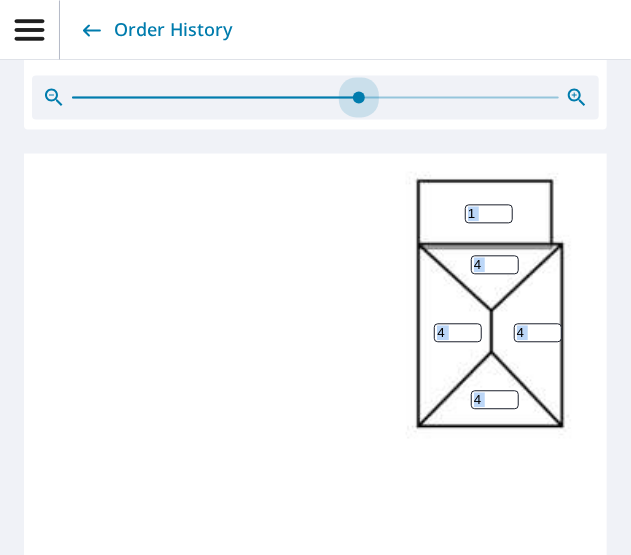 drag, startPoint x: 66, startPoint y: 80, endPoint x: 356, endPoint y: 132, distance: 294.62518 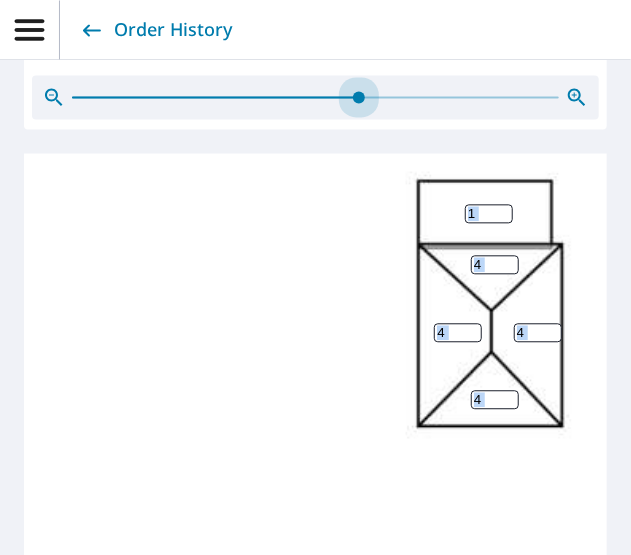 click on "Edit Pitches Assign pitch to all planes ​ Apply 1 4 4 4 4 4 4 4 0 4 0 11 5 0 4 4 0 0 0" at bounding box center [315, 346] 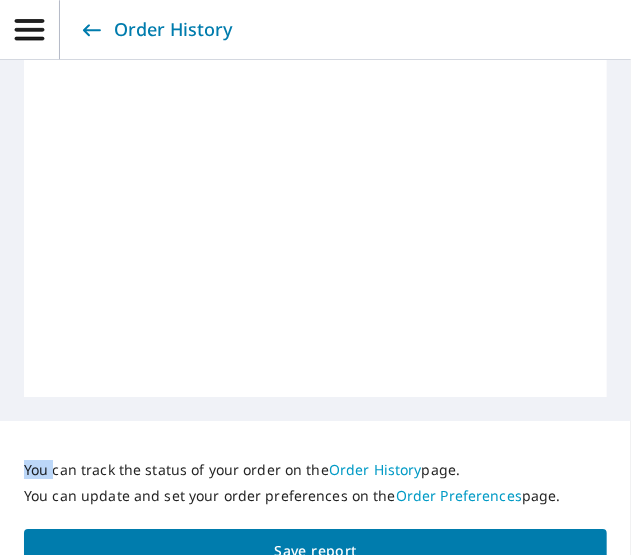 scroll, scrollTop: 1434, scrollLeft: 0, axis: vertical 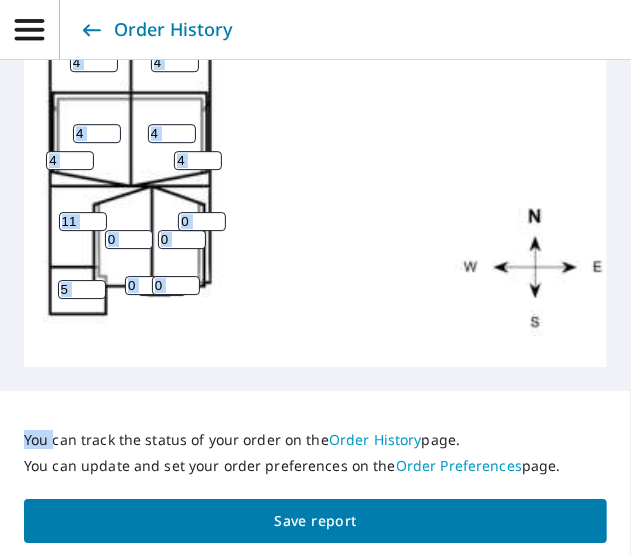 click on "0" at bounding box center [182, 239] 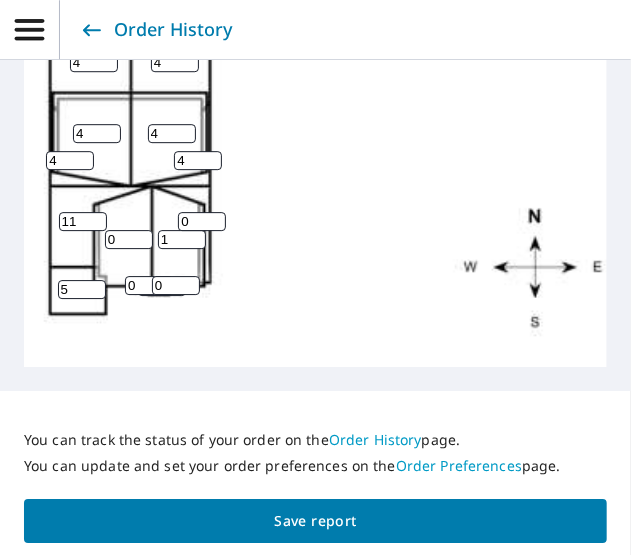 click on "1" at bounding box center [182, 239] 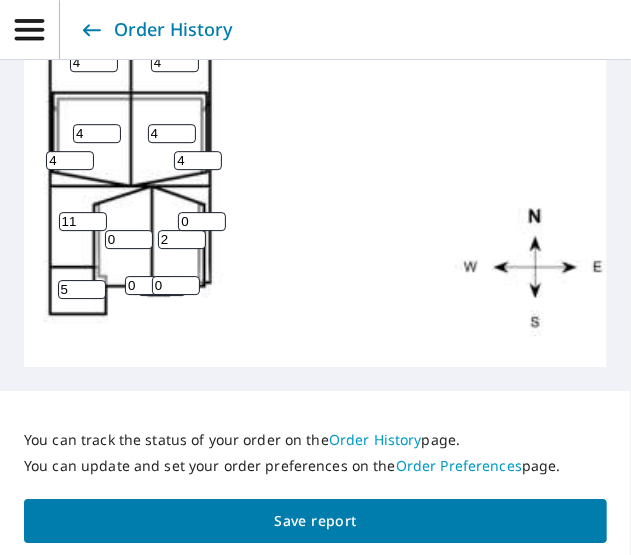 click on "2" at bounding box center (182, 239) 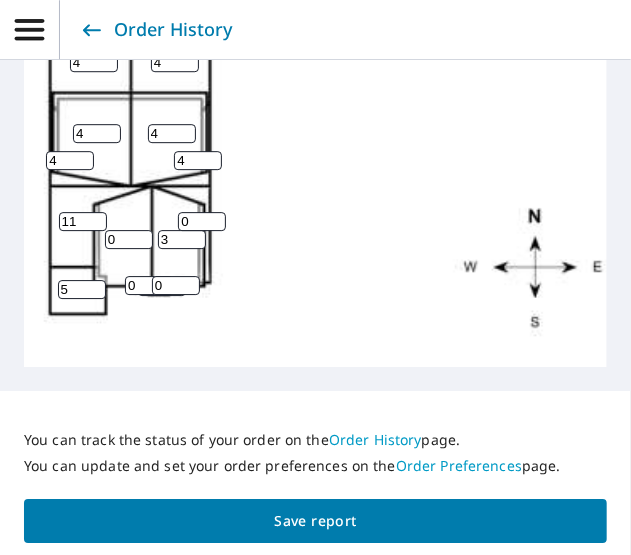 click on "3" at bounding box center (182, 239) 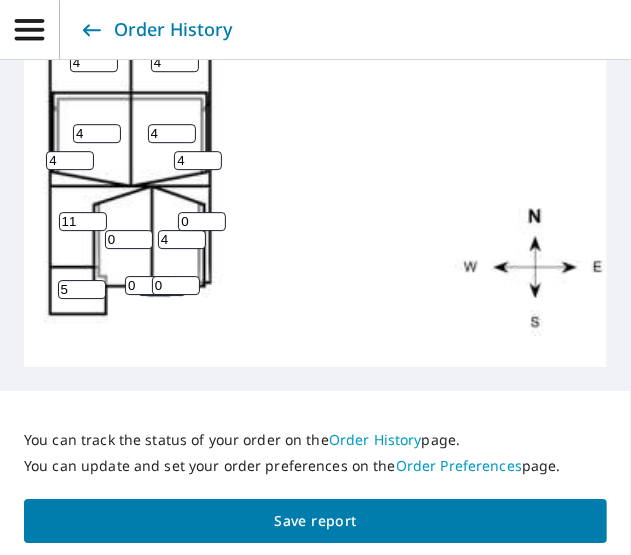 type on "4" 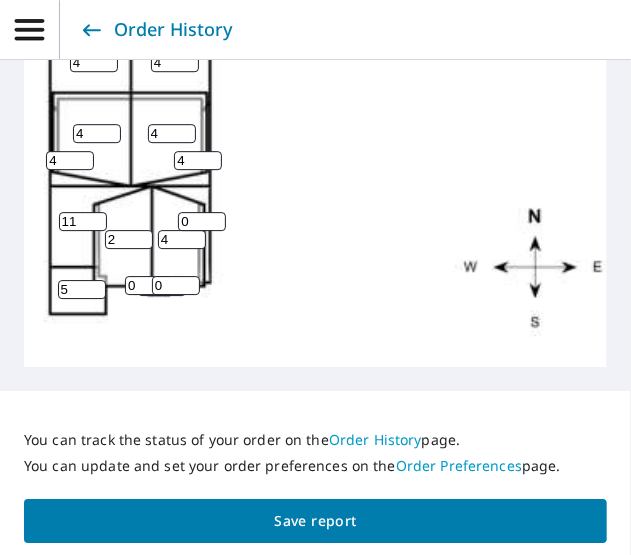 click on "2" at bounding box center [129, 239] 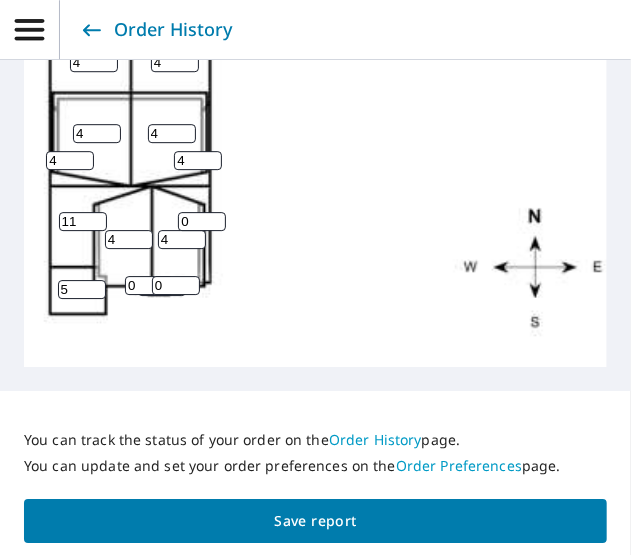 click on "4" at bounding box center [129, 239] 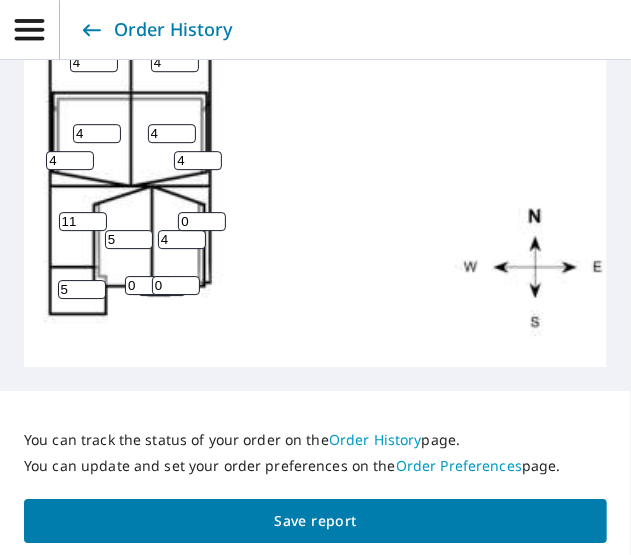 click on "5" at bounding box center [129, 239] 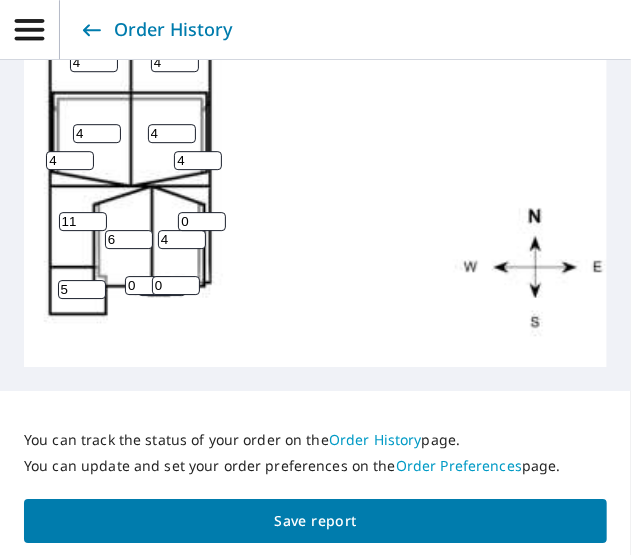click on "6" at bounding box center (129, 239) 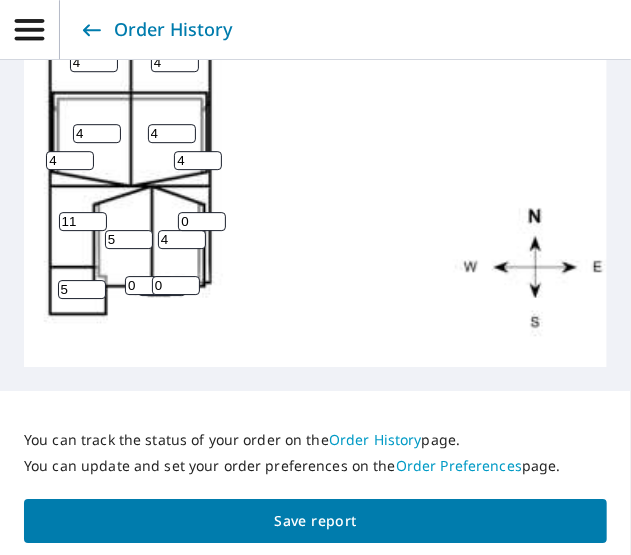 click on "5" at bounding box center (129, 239) 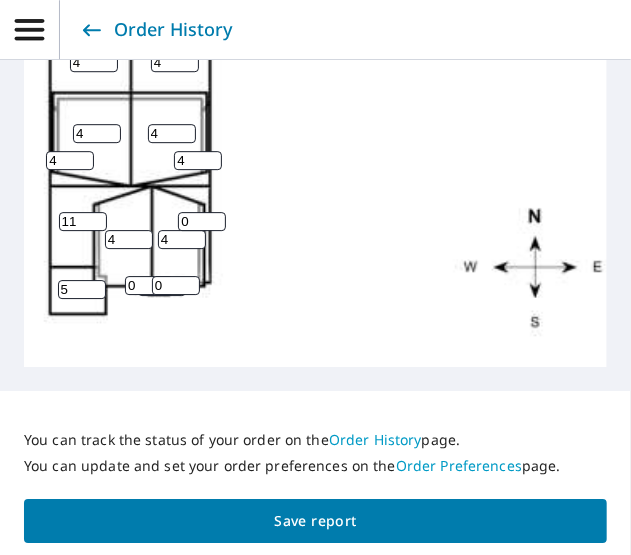 type on "4" 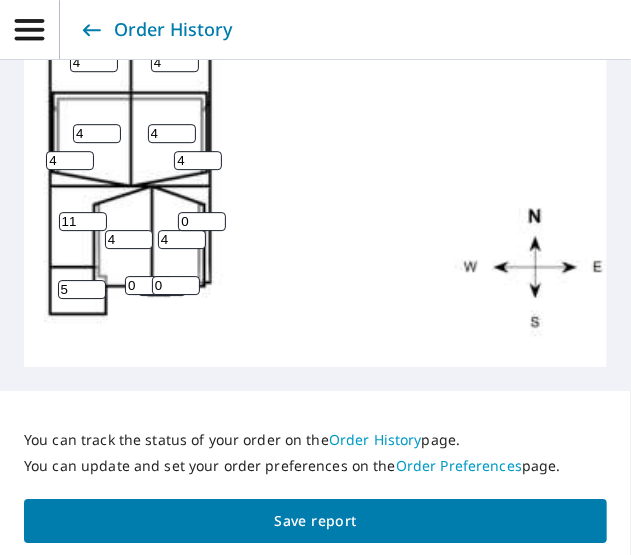 click on "4" at bounding box center (129, 239) 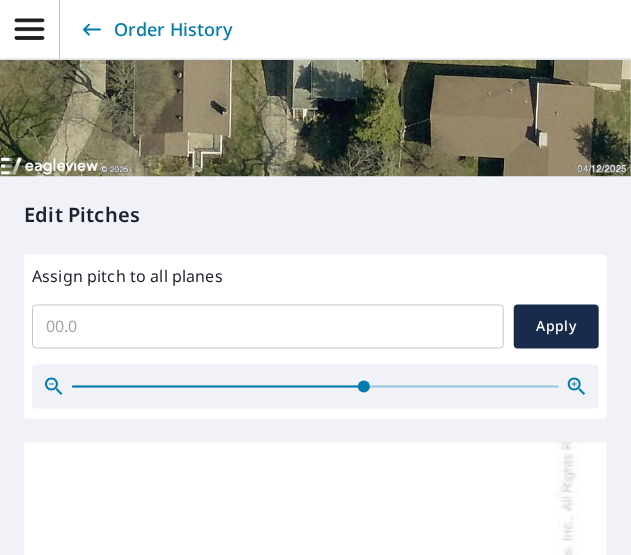 scroll, scrollTop: 733, scrollLeft: 0, axis: vertical 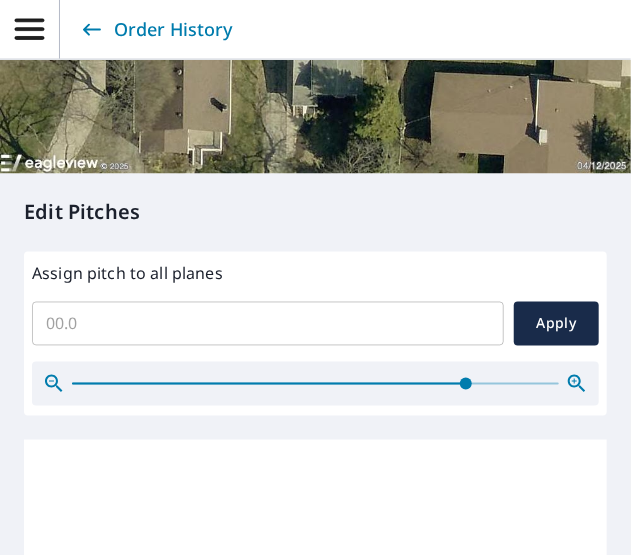 drag, startPoint x: 359, startPoint y: 367, endPoint x: 453, endPoint y: 371, distance: 94.08507 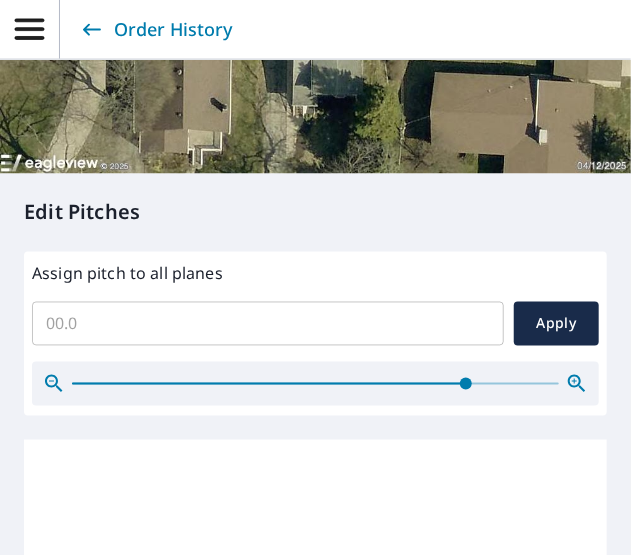 click at bounding box center [466, 384] 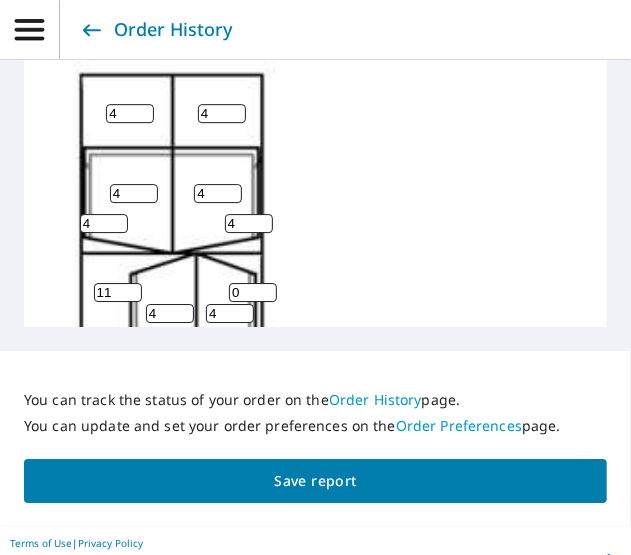 scroll, scrollTop: 1490, scrollLeft: 0, axis: vertical 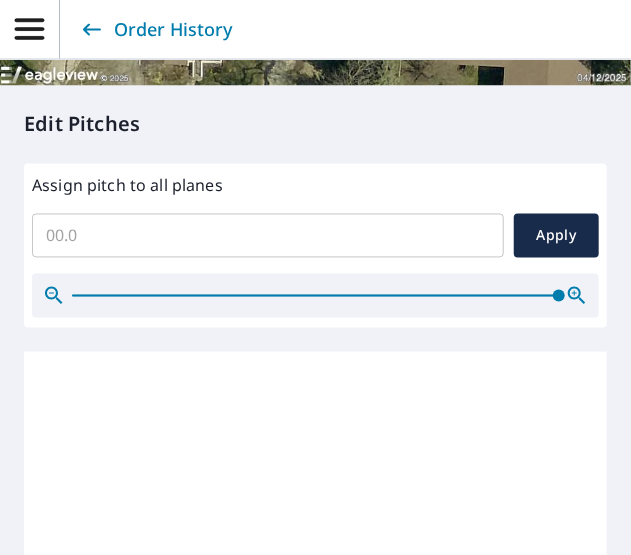 drag, startPoint x: 456, startPoint y: 281, endPoint x: 549, endPoint y: 297, distance: 94.36631 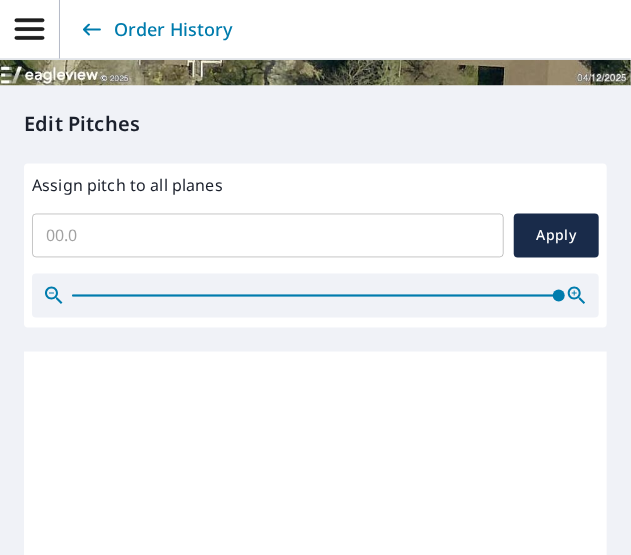 click at bounding box center (559, 296) 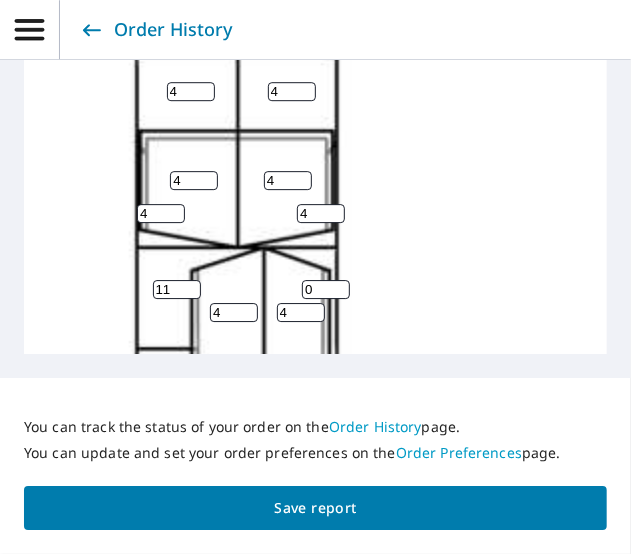 scroll, scrollTop: 1490, scrollLeft: 0, axis: vertical 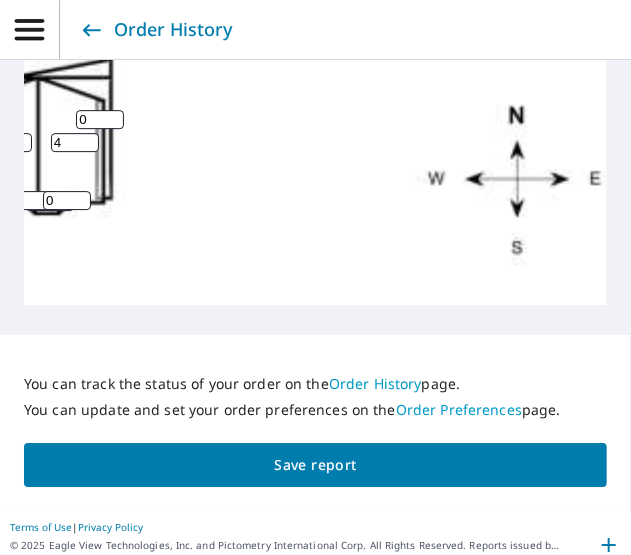 drag, startPoint x: 574, startPoint y: 168, endPoint x: 539, endPoint y: 218, distance: 61.03278 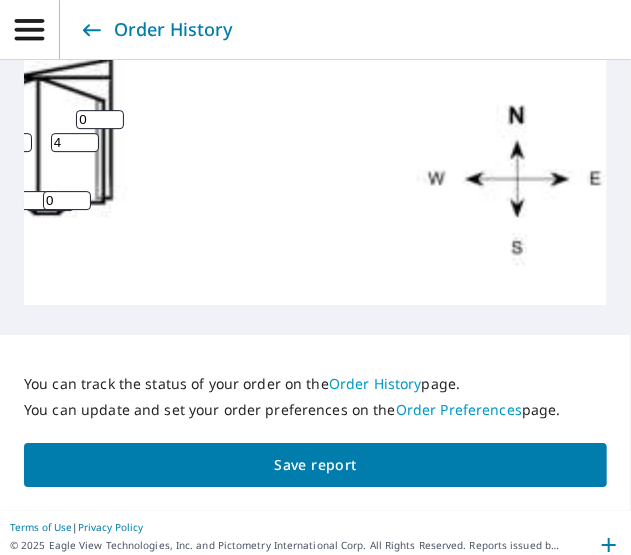 click on "1 4 4 4 4 4 4 4 4 4 4 11 5 0 4 4 0 0 0" at bounding box center (-33, -323) 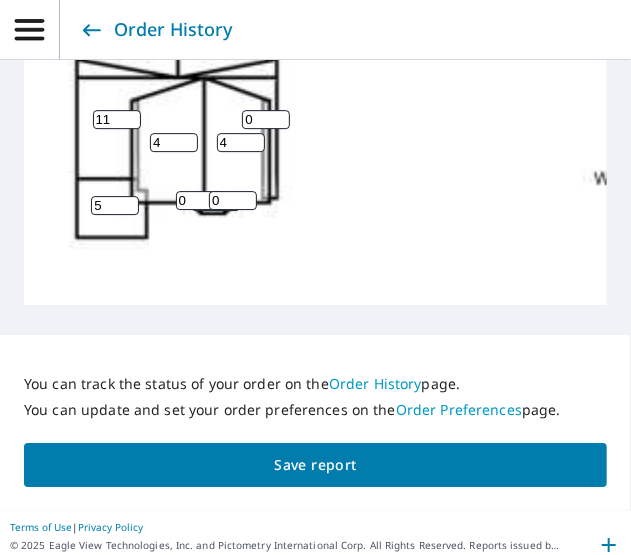 scroll, scrollTop: 642, scrollLeft: 528, axis: both 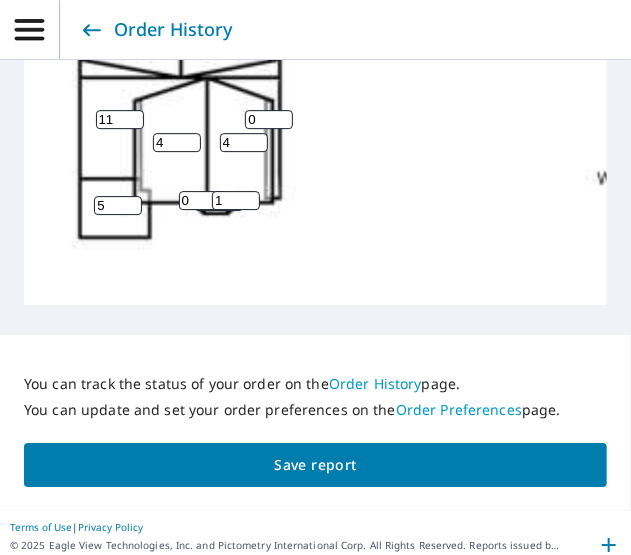 click on "1" at bounding box center (236, 200) 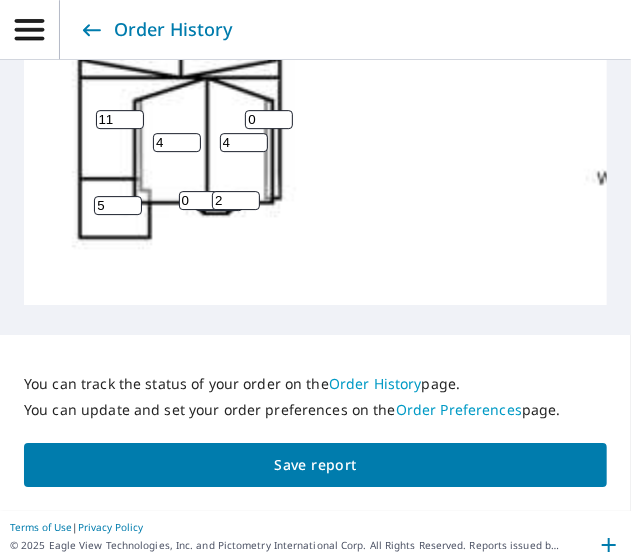 click on "2" at bounding box center [236, 200] 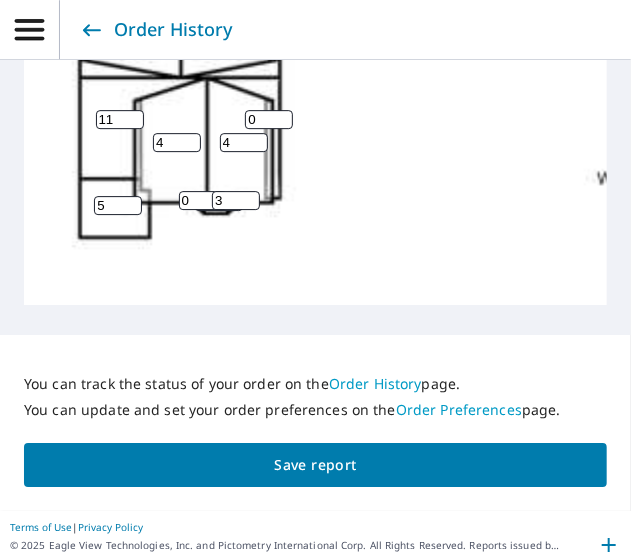 click on "3" at bounding box center (236, 200) 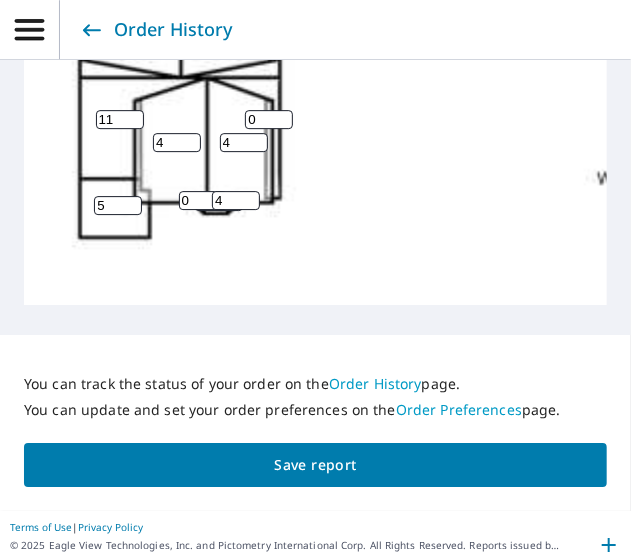 type on "4" 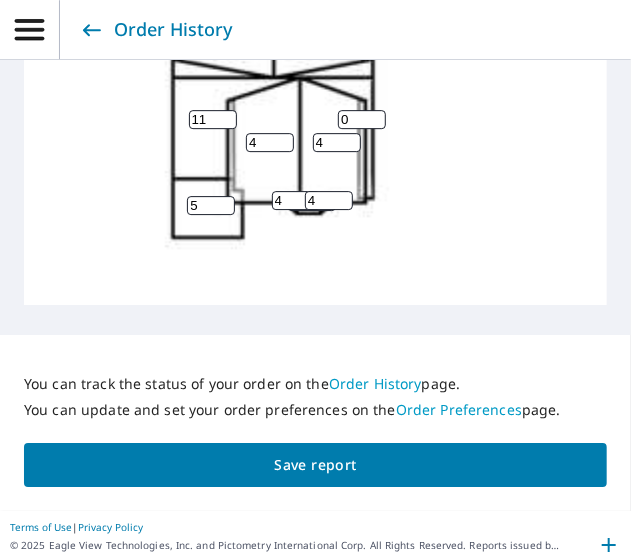 scroll, scrollTop: 642, scrollLeft: 479, axis: both 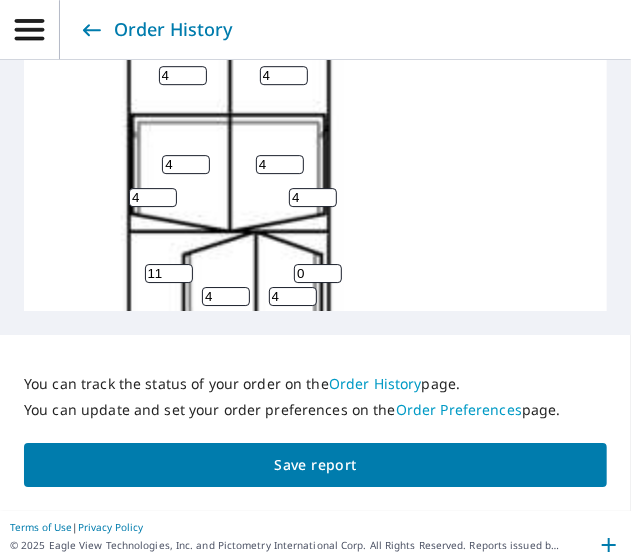 type on "4" 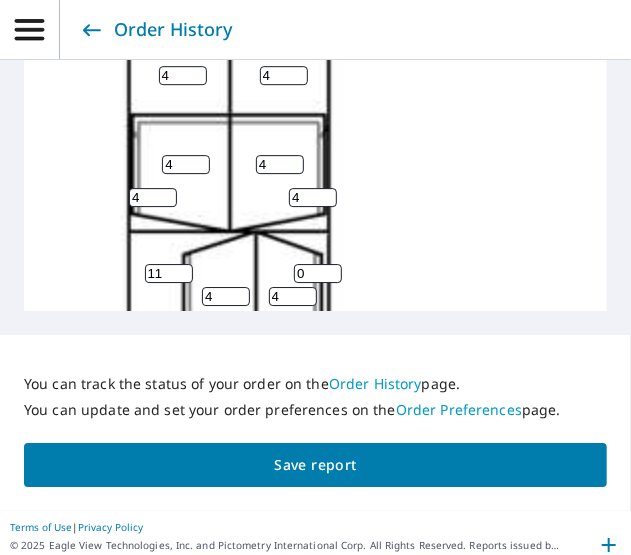 click on "1 4 4 4 4 4 4 4 4 4 4 11 5 0 4 4 0 4 4" at bounding box center (185, -169) 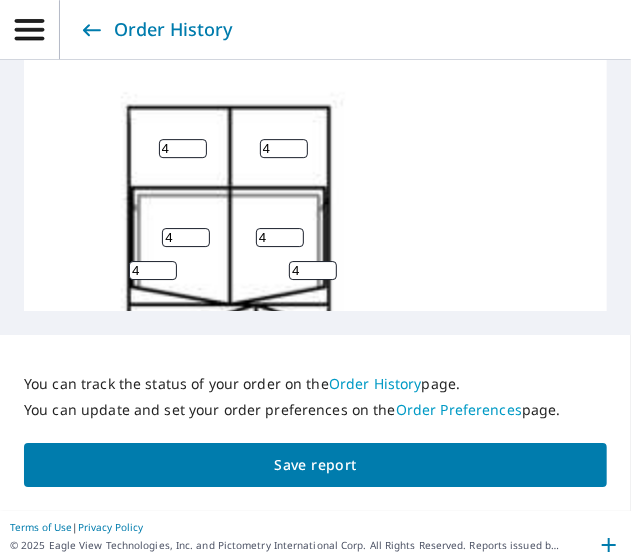 scroll, scrollTop: 412, scrollLeft: 479, axis: both 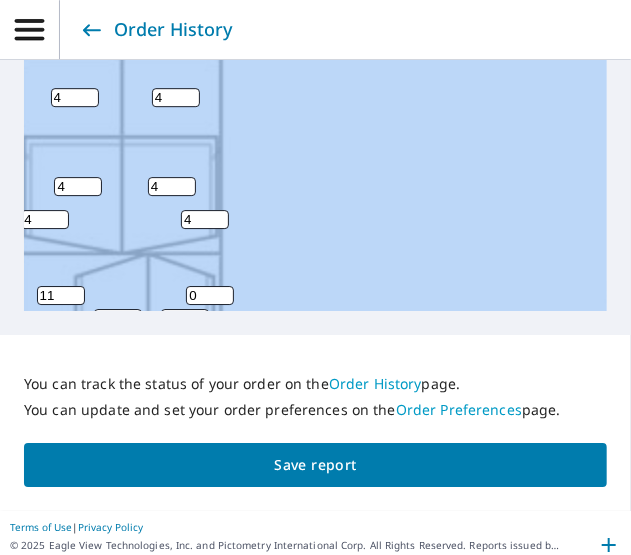 click on "1 4 4 4 4 4 4 4 4 4 4 11 5 0 4 4 0 4 4" at bounding box center [315, -3] 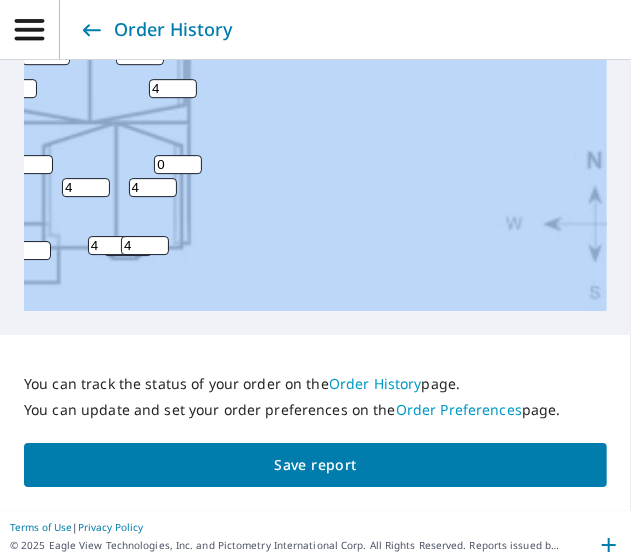 scroll, scrollTop: 632, scrollLeft: 619, axis: both 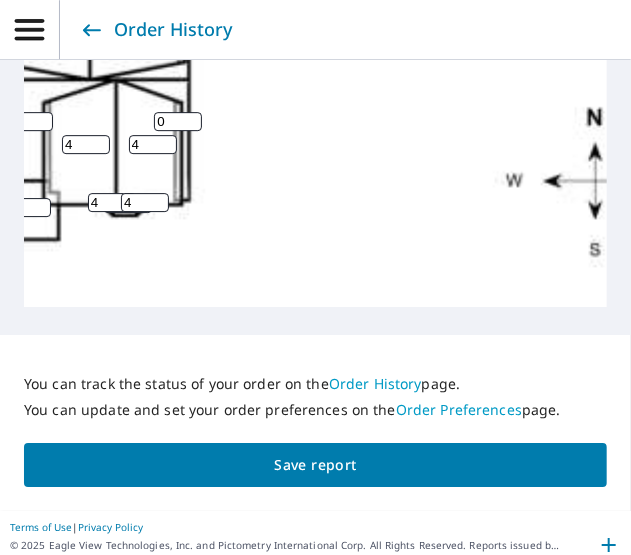 click on "0" at bounding box center [178, 121] 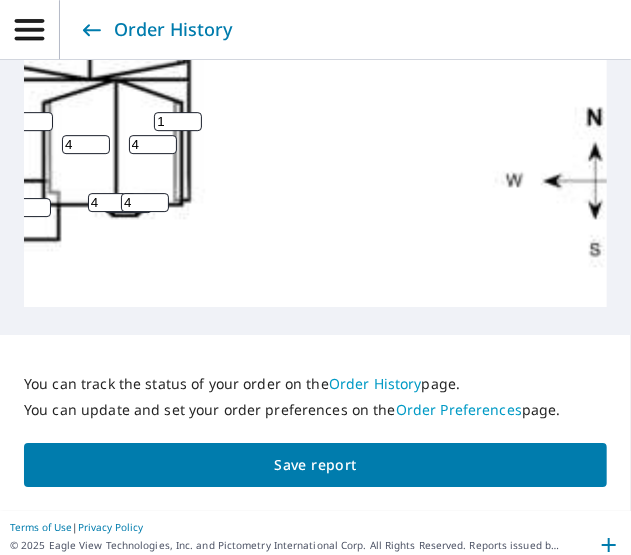 click on "1" at bounding box center (178, 121) 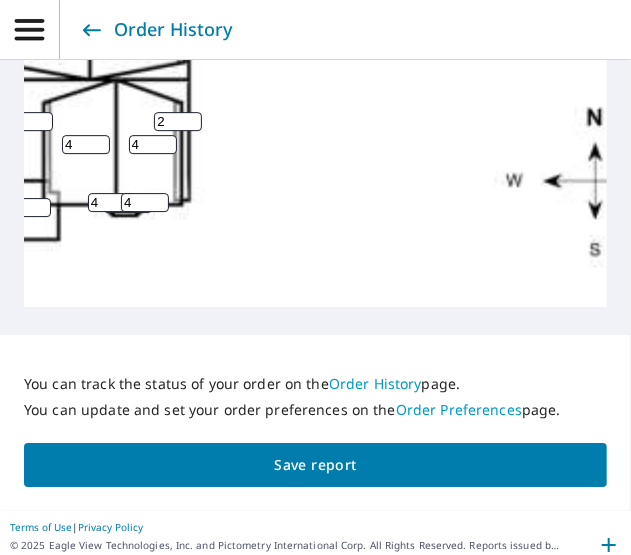 click on "2" at bounding box center [178, 121] 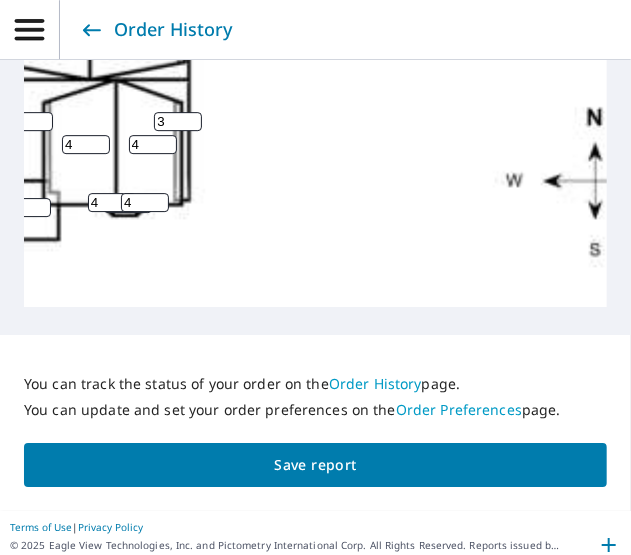 click on "3" at bounding box center [178, 121] 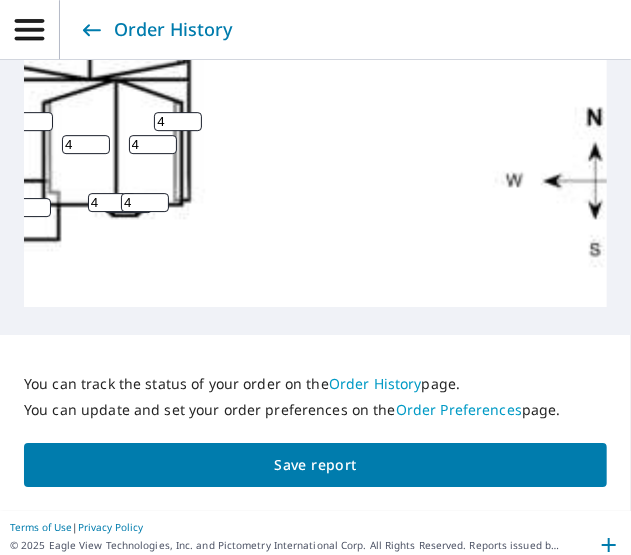 click on "4" at bounding box center [178, 121] 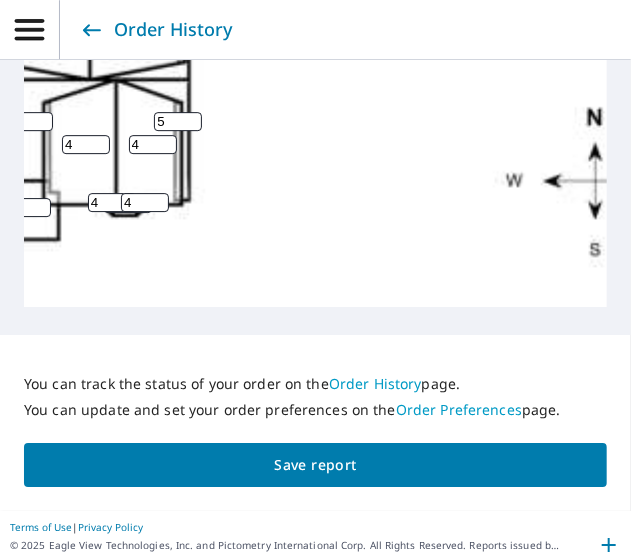 click on "5" at bounding box center (178, 121) 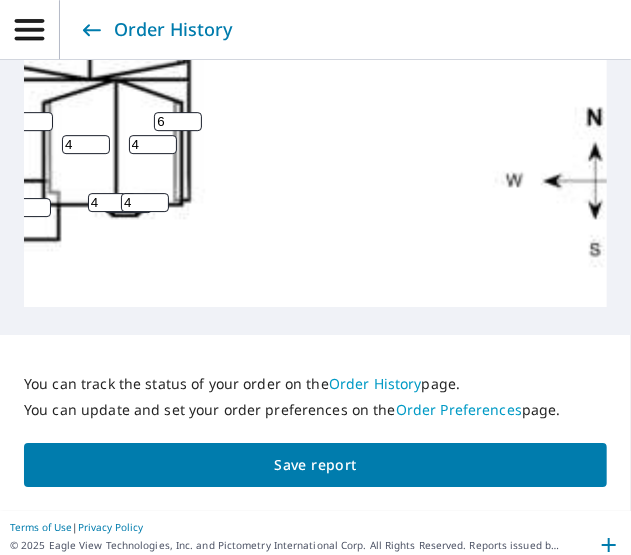 click on "6" at bounding box center (178, 121) 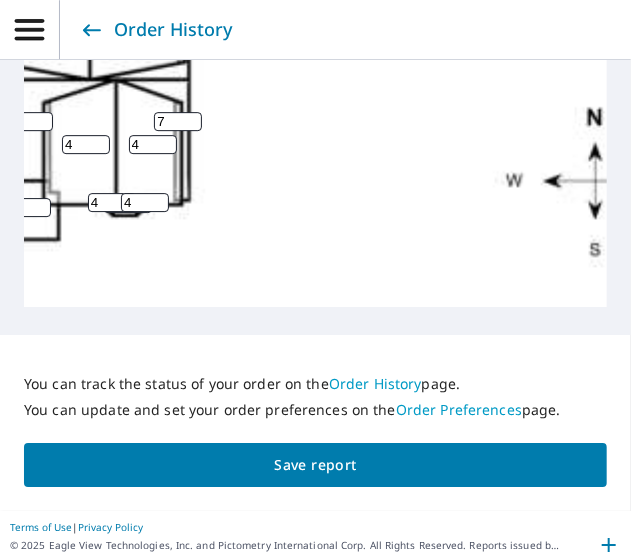 click on "7" at bounding box center [178, 121] 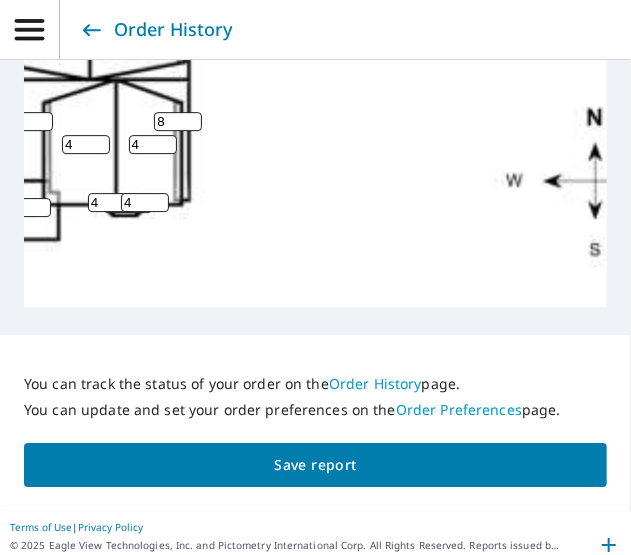 click on "8" at bounding box center (178, 121) 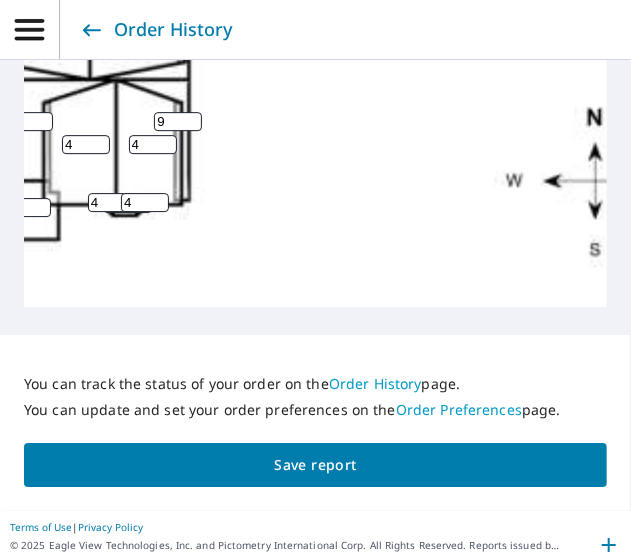 click on "9" at bounding box center [178, 121] 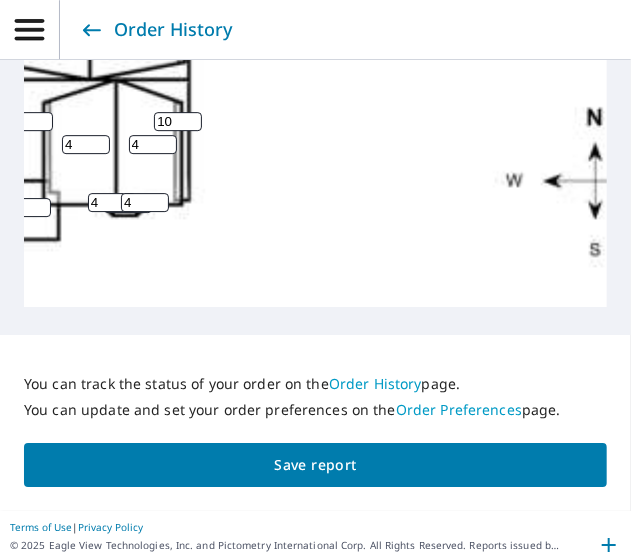 click on "10" at bounding box center (178, 121) 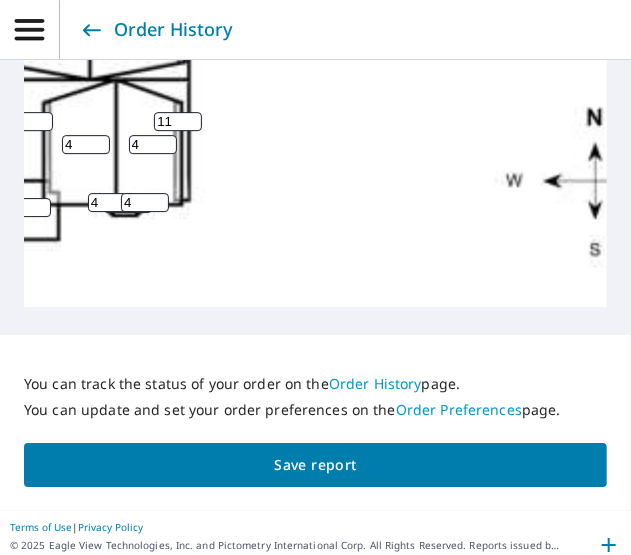 type on "11" 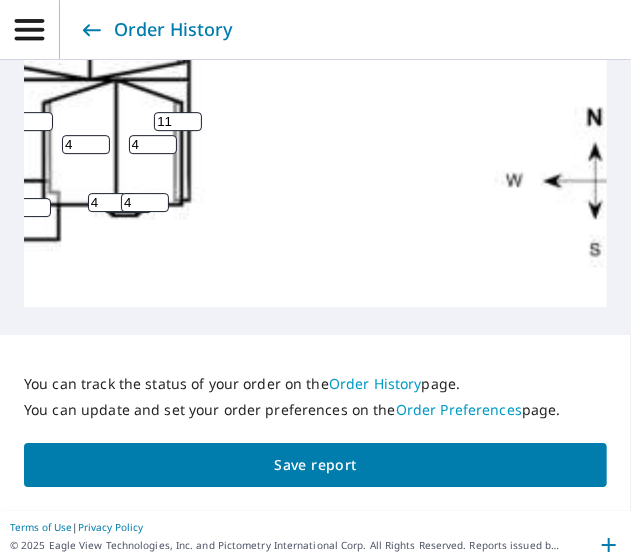 click on "1 4 4 4 4 4 4 4 4 4 4 11 5 11 4 4 0 4 4" at bounding box center [45, -321] 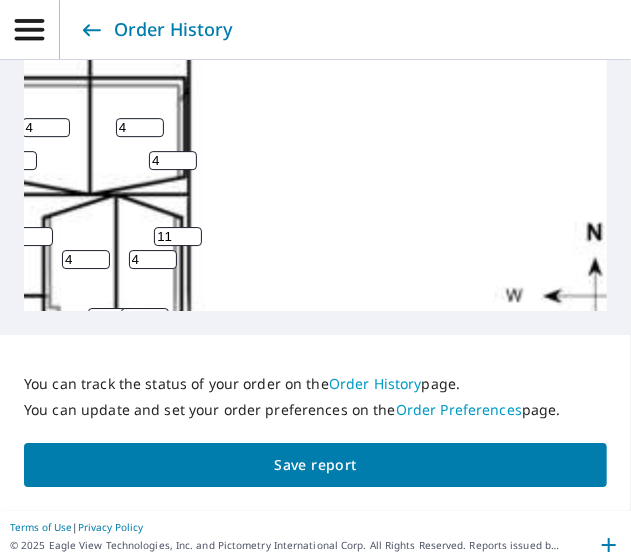 scroll, scrollTop: 442, scrollLeft: 619, axis: both 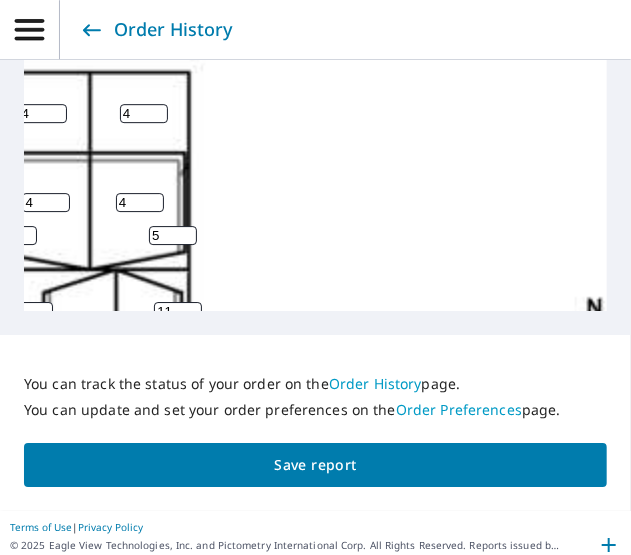 click on "5" at bounding box center (173, 235) 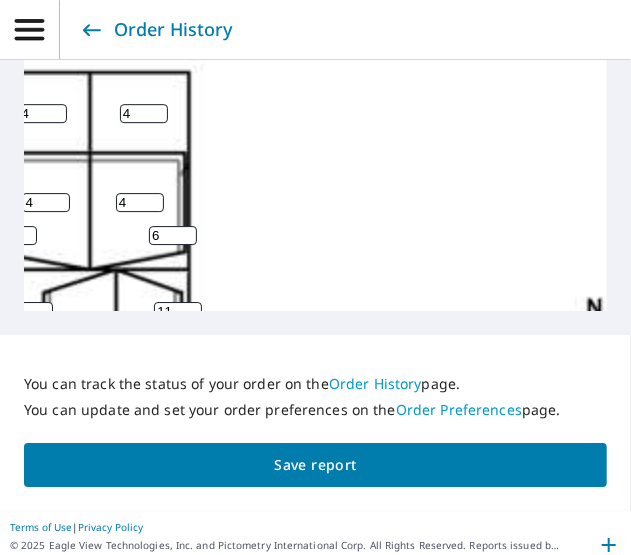 click on "6" at bounding box center (173, 235) 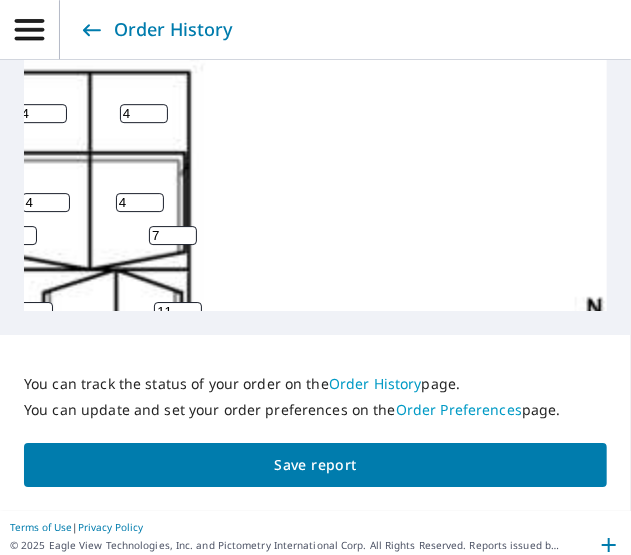 click on "7" at bounding box center (173, 235) 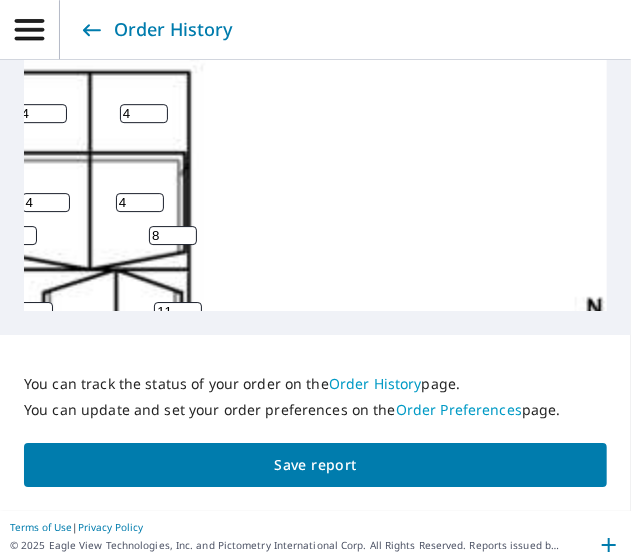 click on "8" at bounding box center (173, 235) 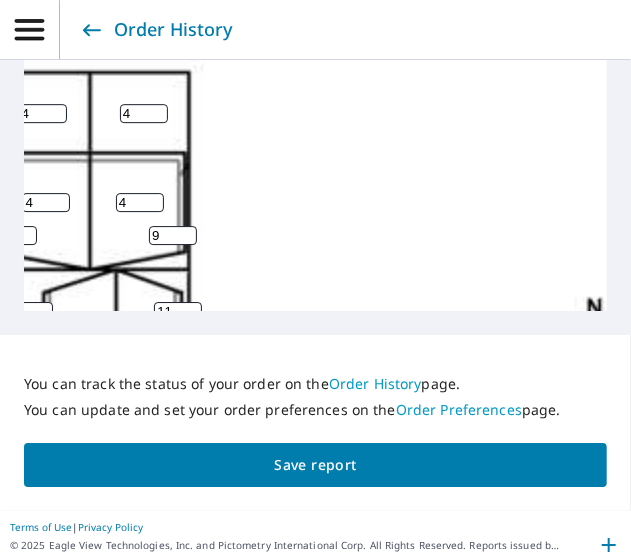click on "9" at bounding box center [173, 235] 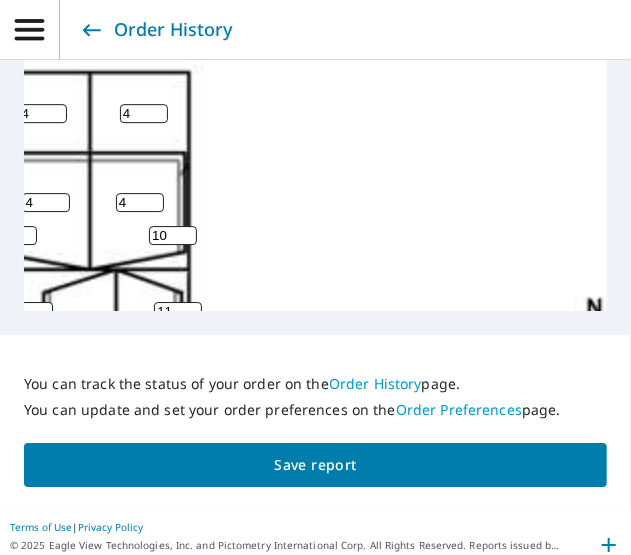 click on "10" at bounding box center (173, 235) 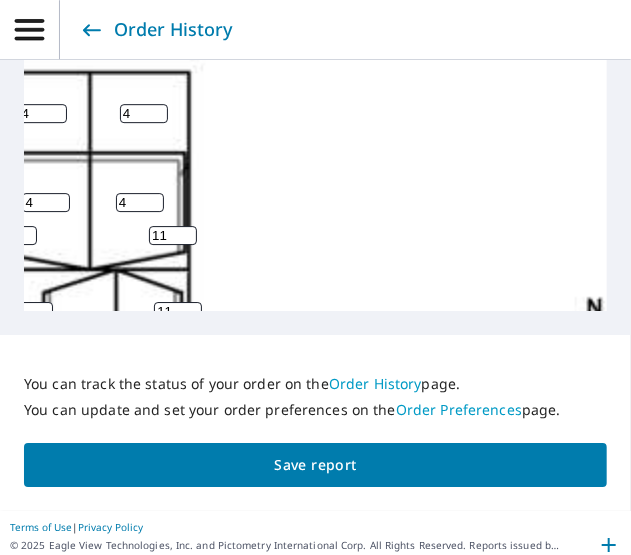 type on "11" 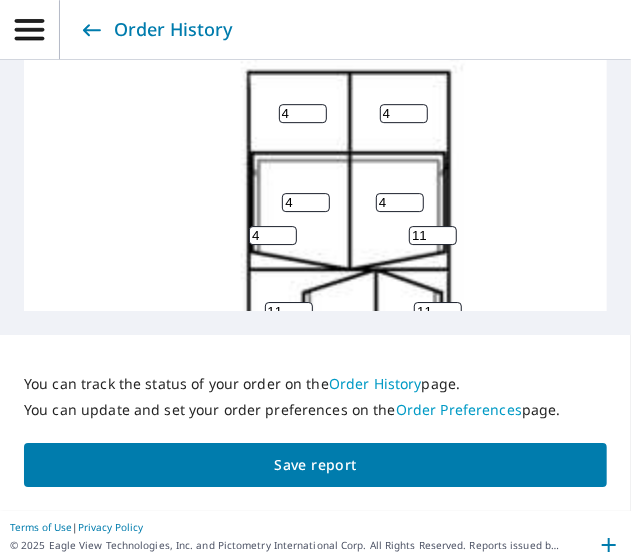 scroll, scrollTop: 442, scrollLeft: 349, axis: both 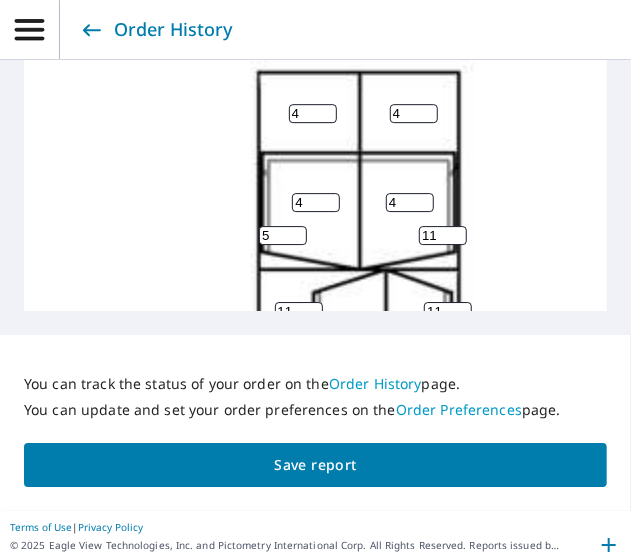 click on "5" at bounding box center [283, 235] 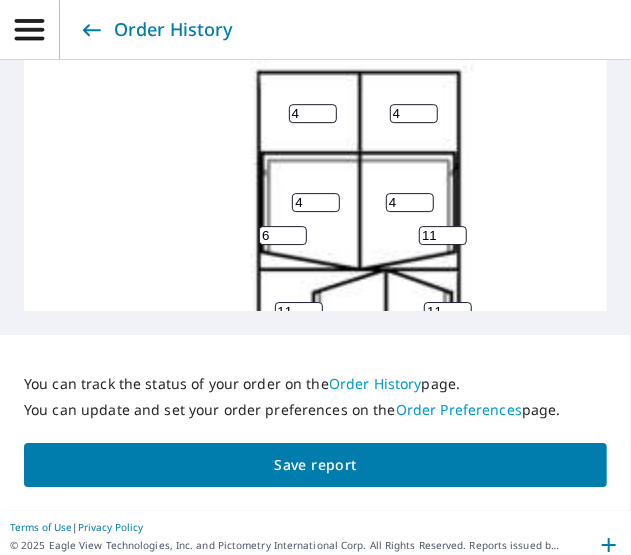 click on "6" at bounding box center [283, 235] 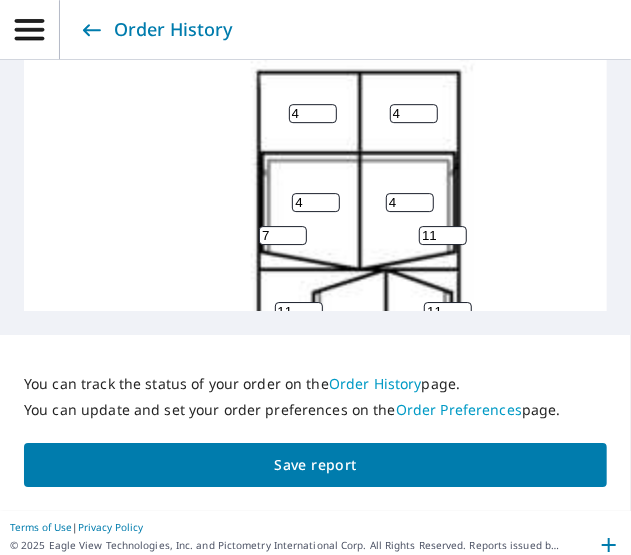 click on "7" at bounding box center [283, 235] 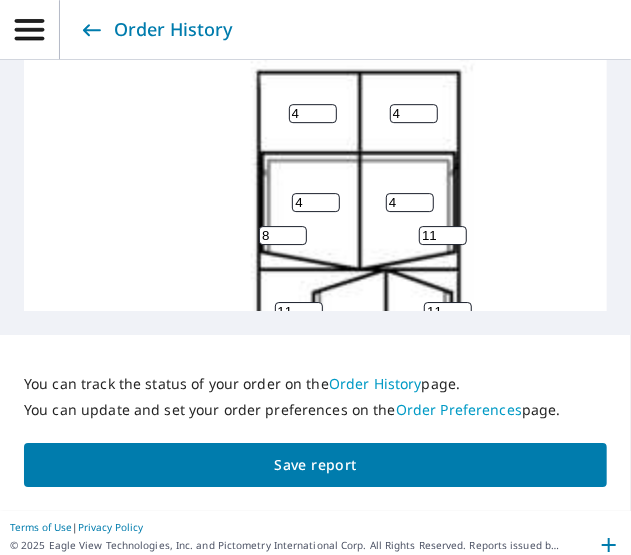 click on "8" at bounding box center (283, 235) 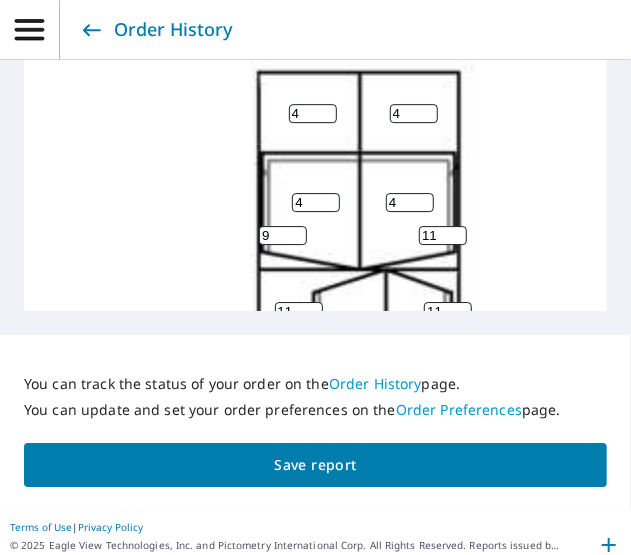 click on "9" at bounding box center (283, 235) 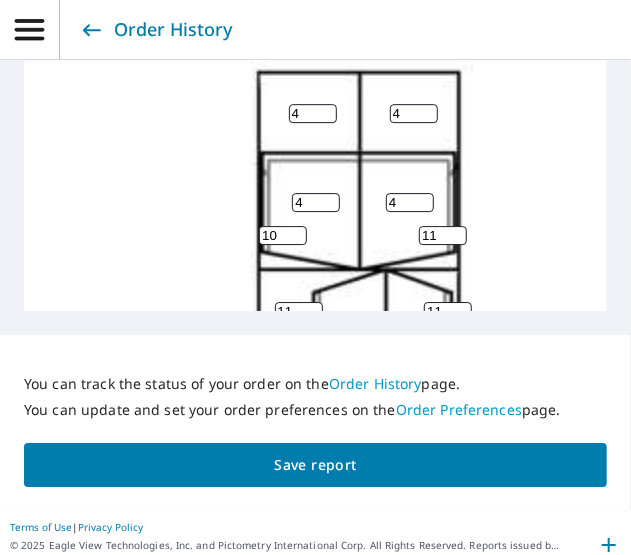 click on "10" at bounding box center [283, 235] 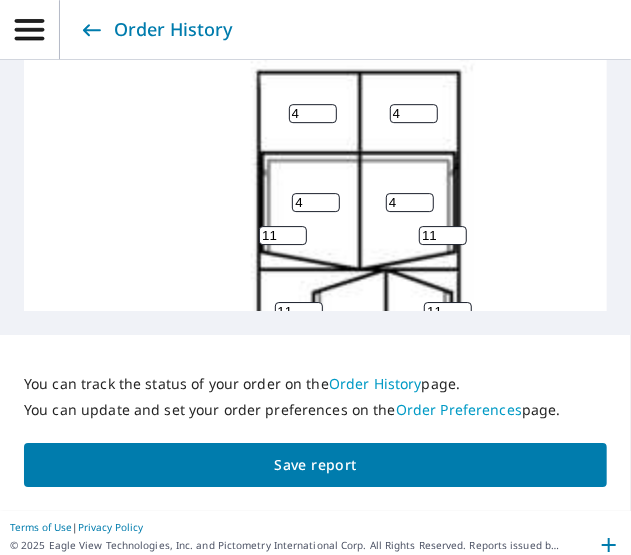 click on "11" at bounding box center (283, 235) 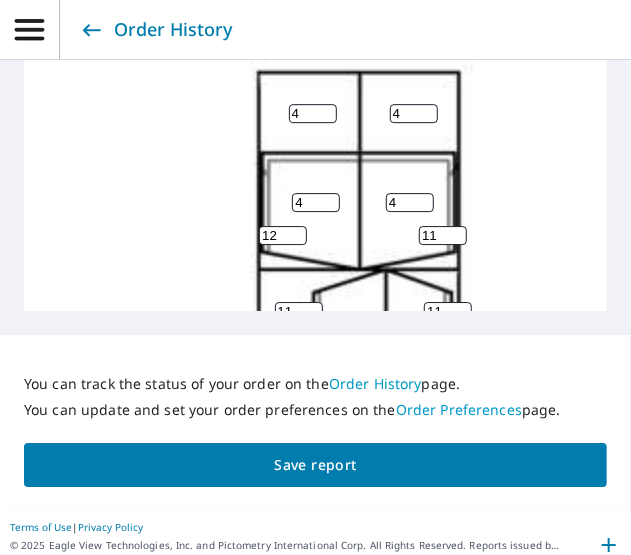 click on "12" at bounding box center [283, 235] 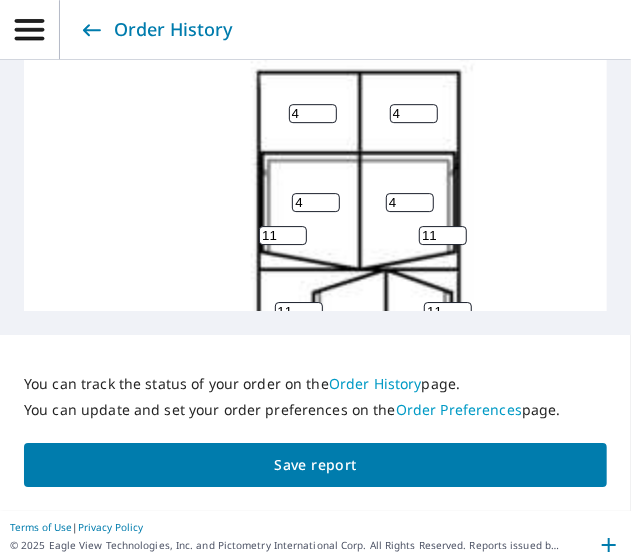 type on "11" 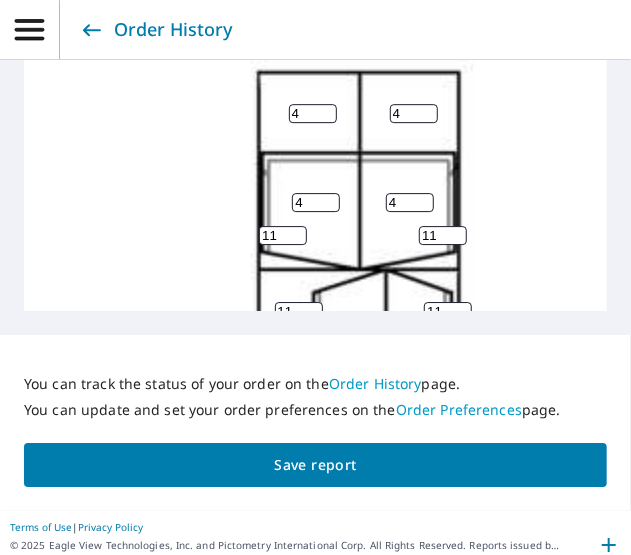 click on "11" at bounding box center [283, 235] 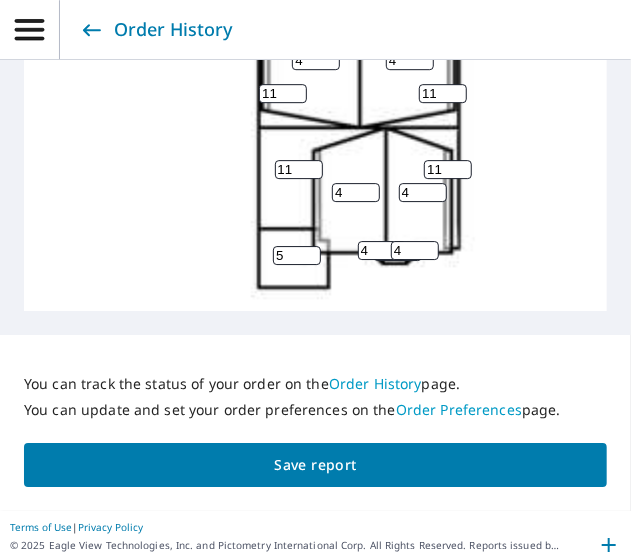 scroll, scrollTop: 578, scrollLeft: 349, axis: both 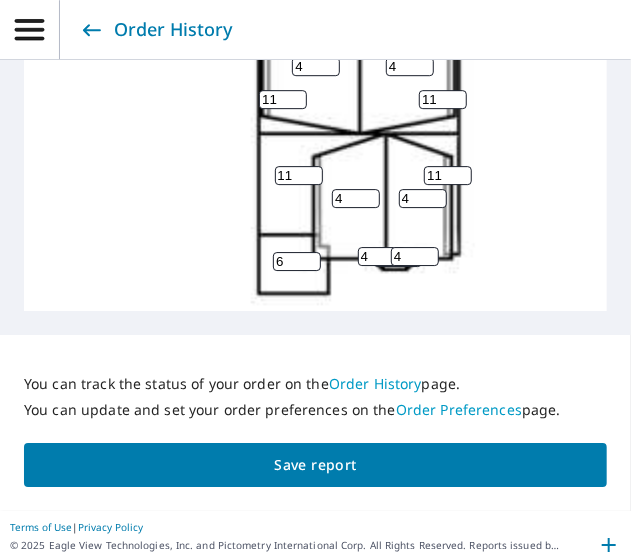 type on "6" 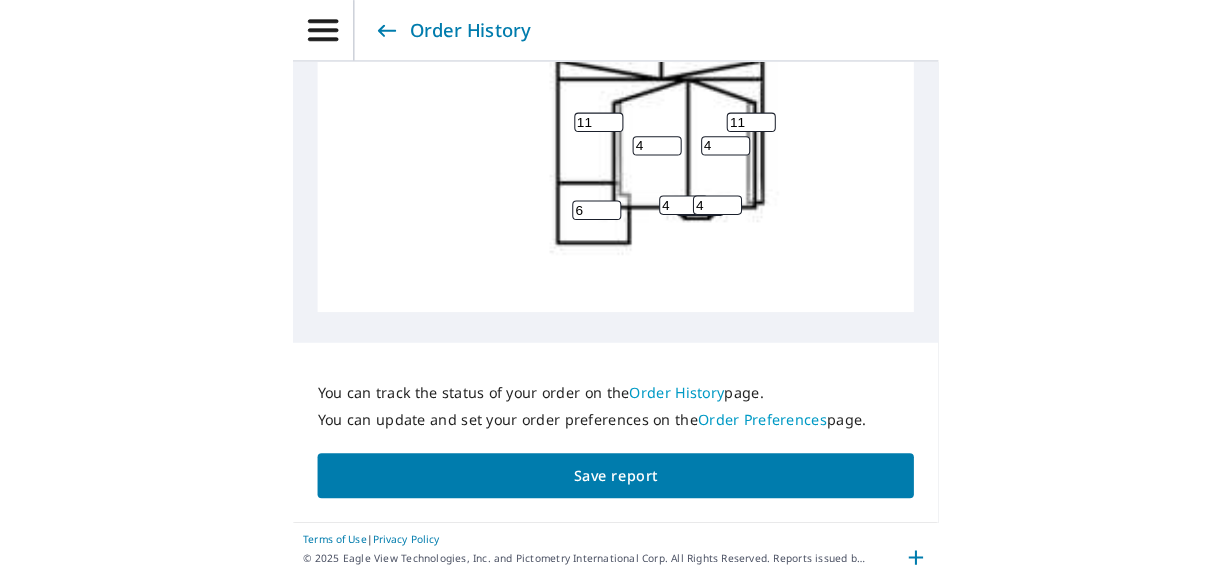scroll, scrollTop: 648, scrollLeft: 222, axis: both 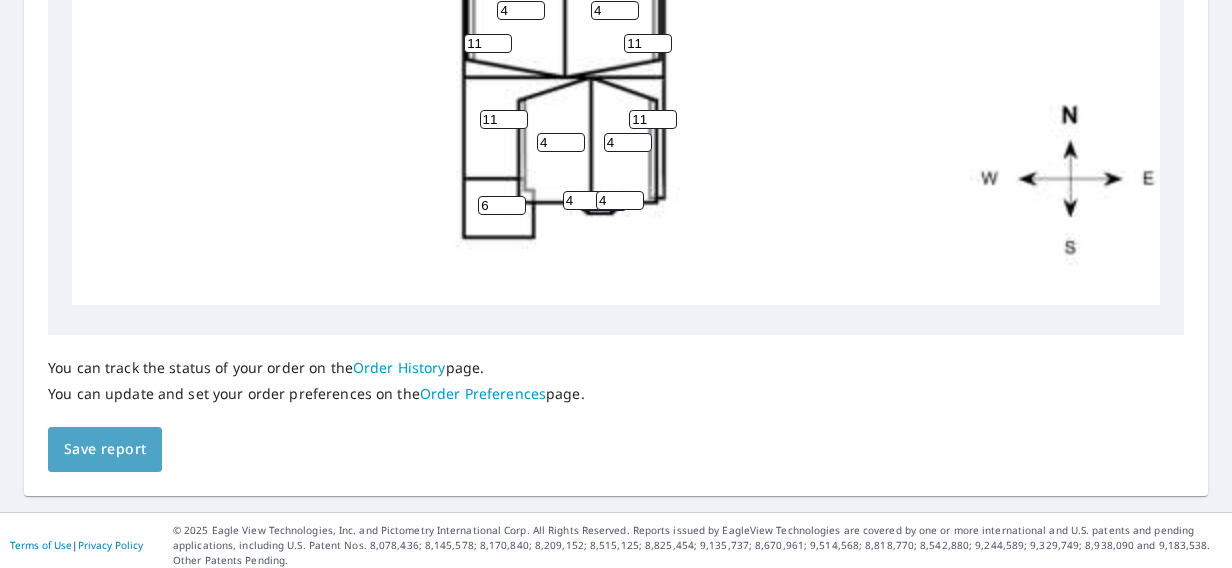 click on "Save report" at bounding box center [105, 449] 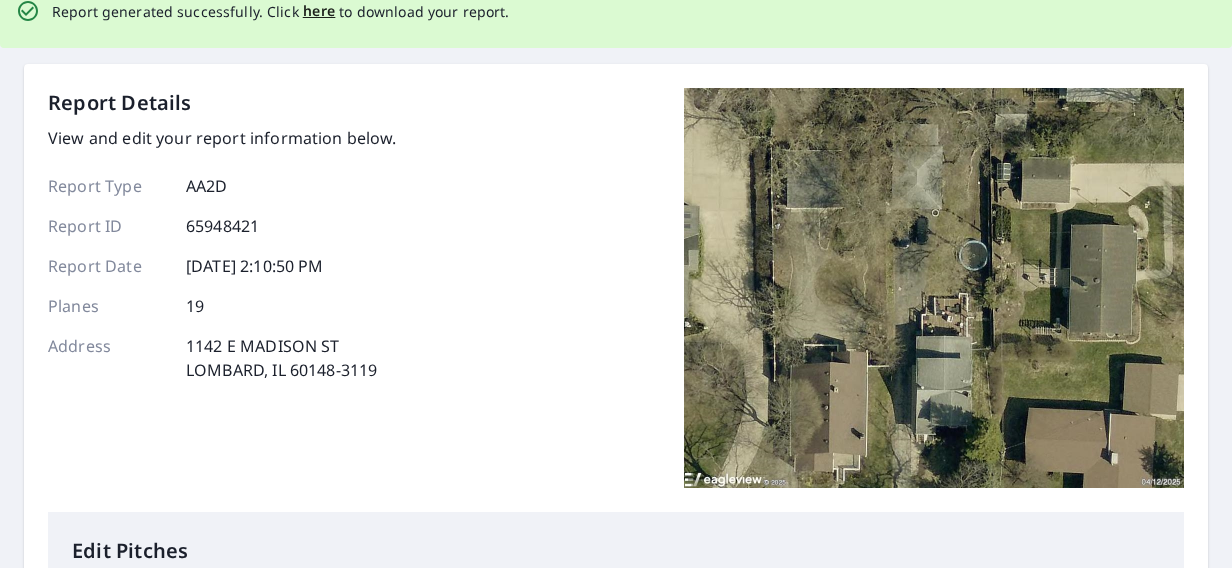 scroll, scrollTop: 0, scrollLeft: 0, axis: both 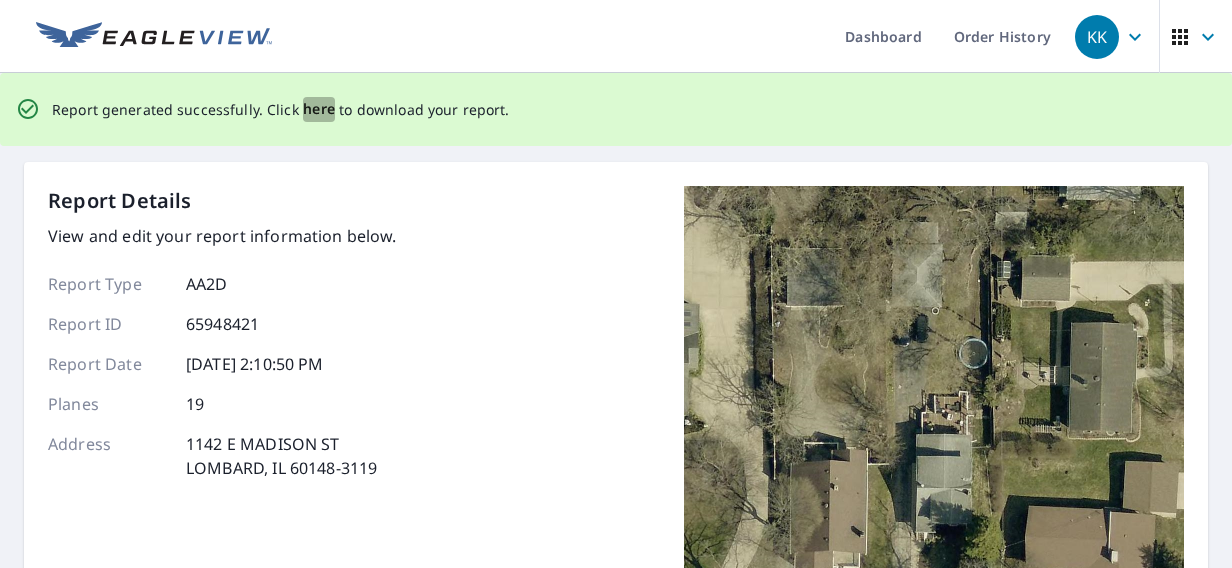 click on "here" at bounding box center [319, 109] 